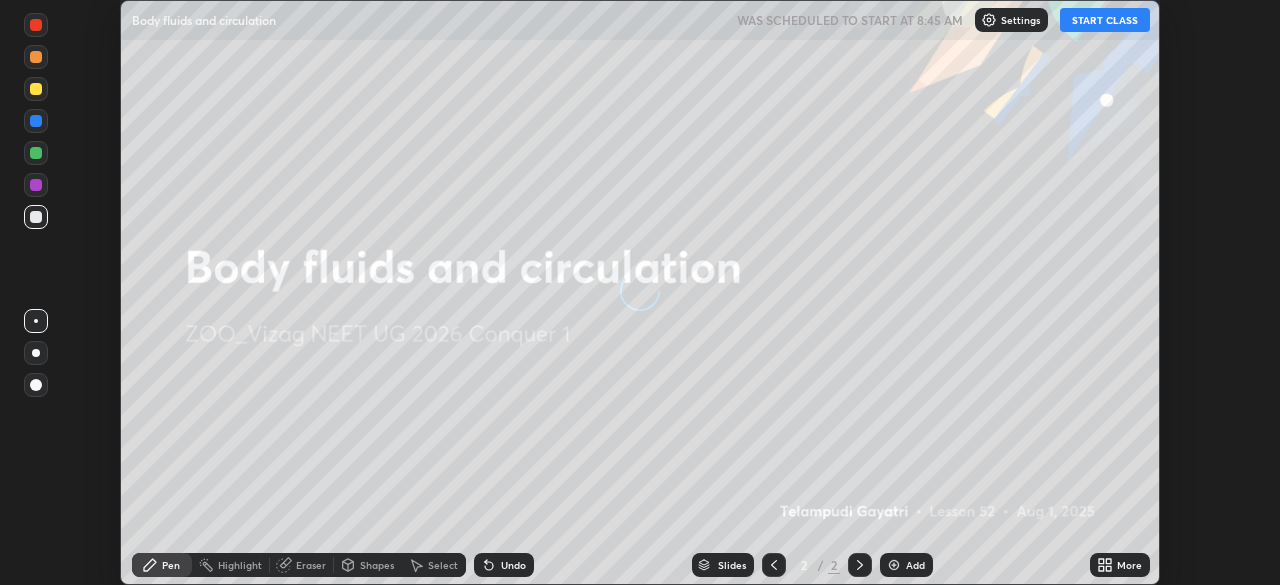 scroll, scrollTop: 0, scrollLeft: 0, axis: both 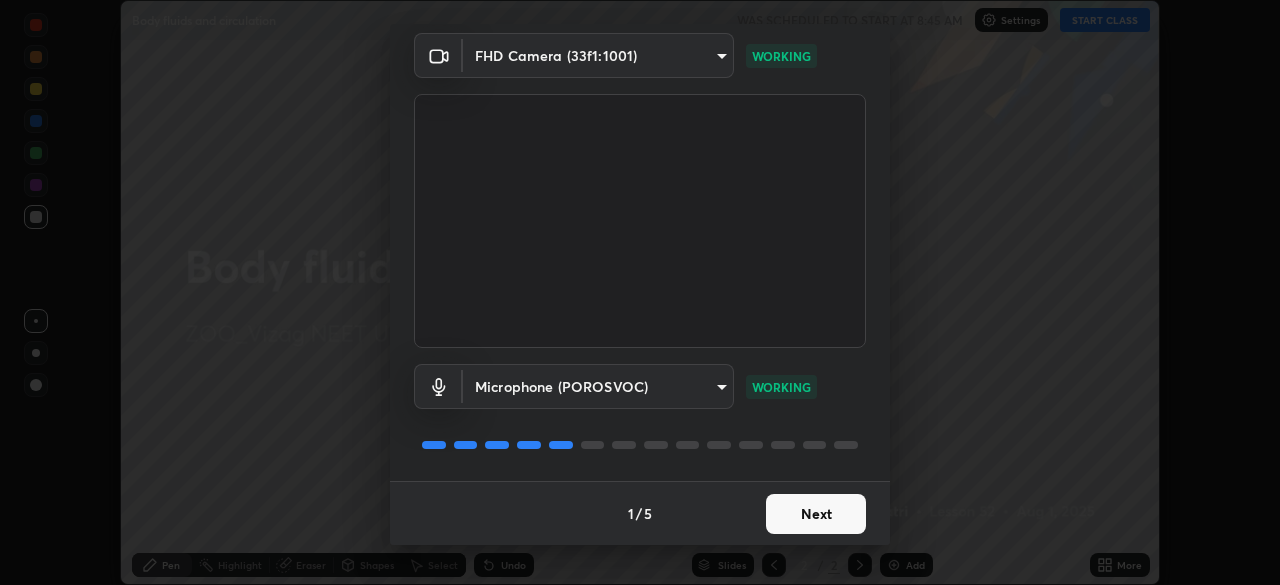 click on "Next" at bounding box center [816, 514] 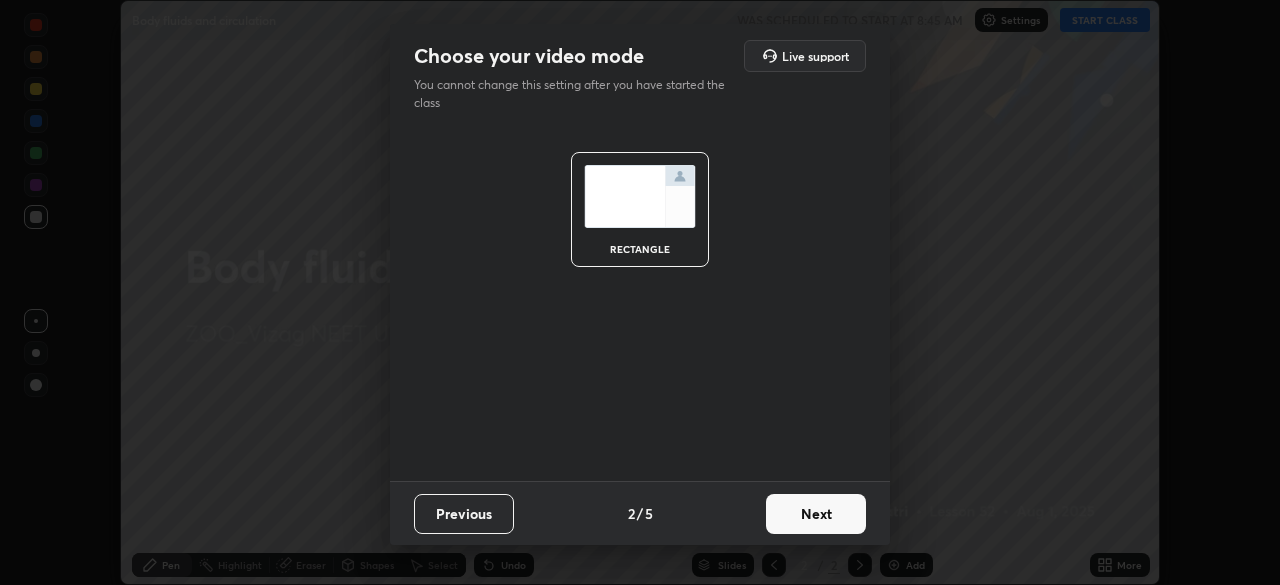 click on "Next" at bounding box center (816, 514) 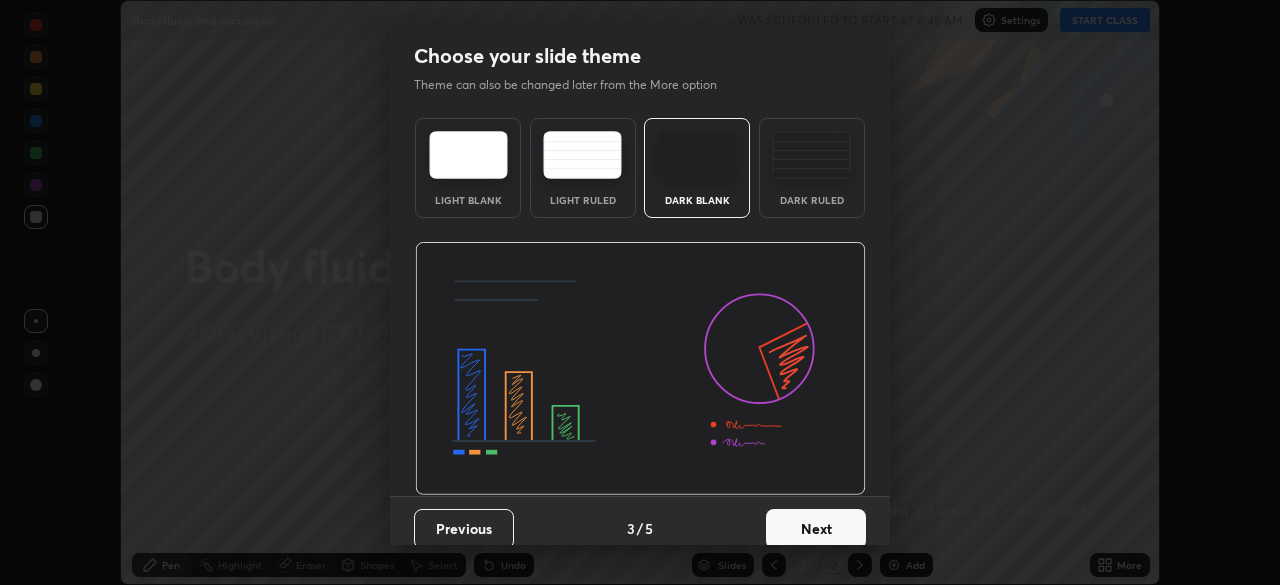 click on "Next" at bounding box center [816, 529] 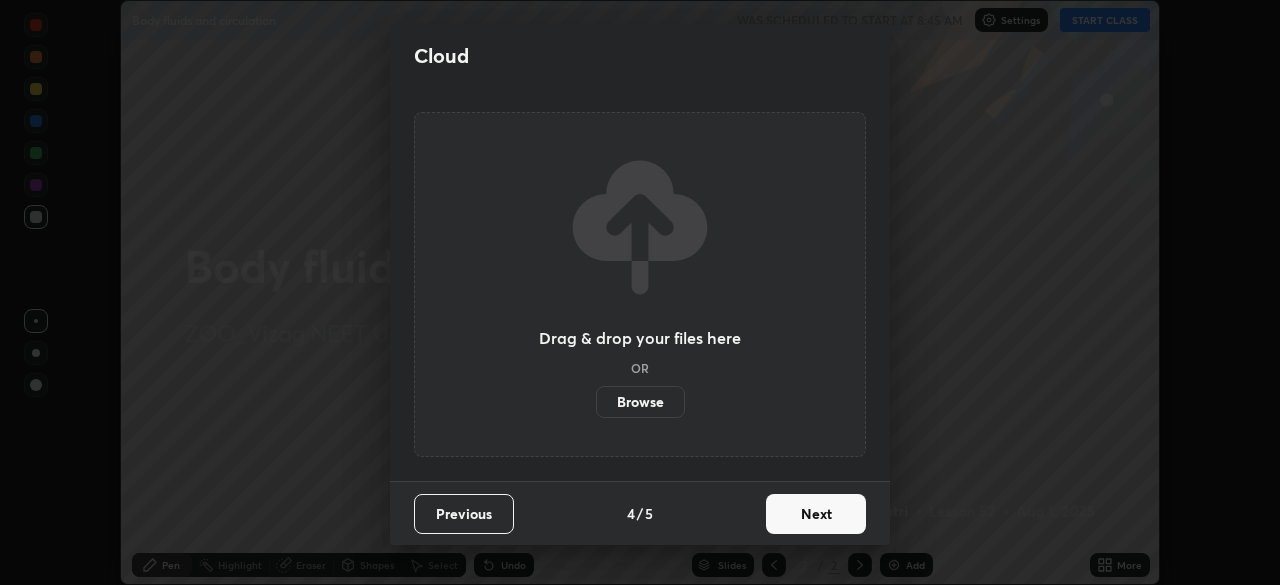 click on "Next" at bounding box center [816, 514] 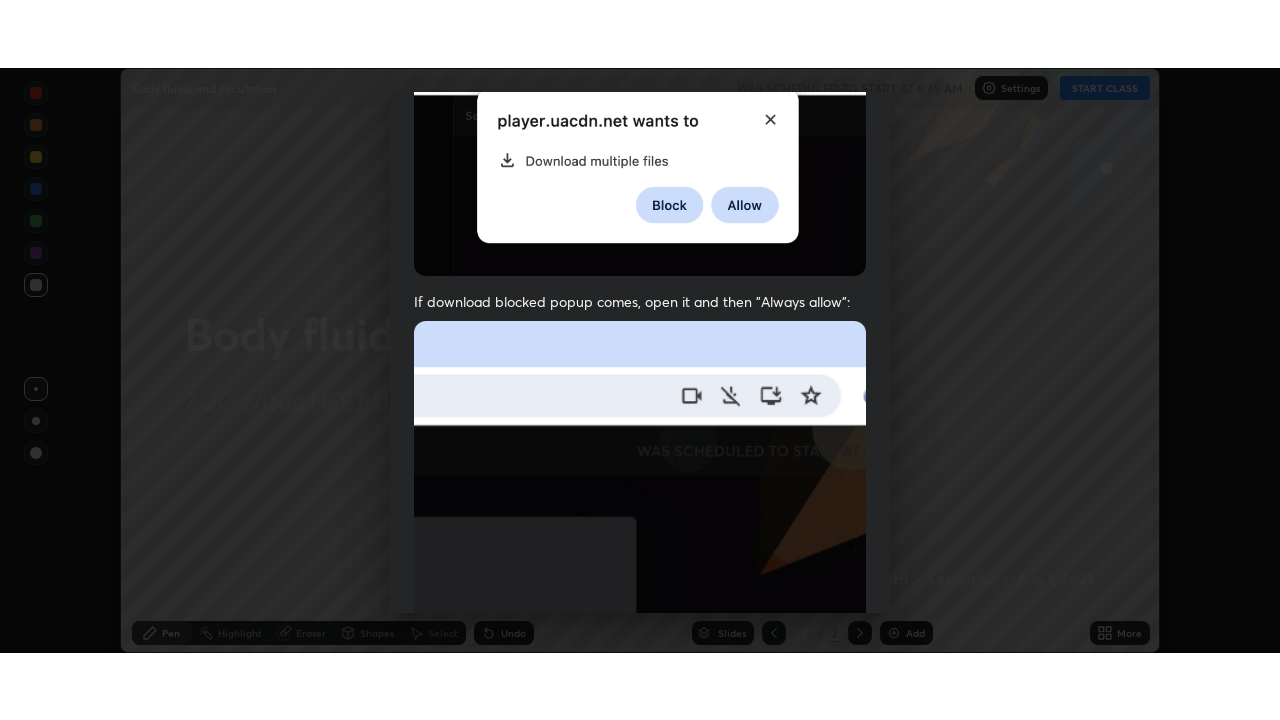 scroll, scrollTop: 479, scrollLeft: 0, axis: vertical 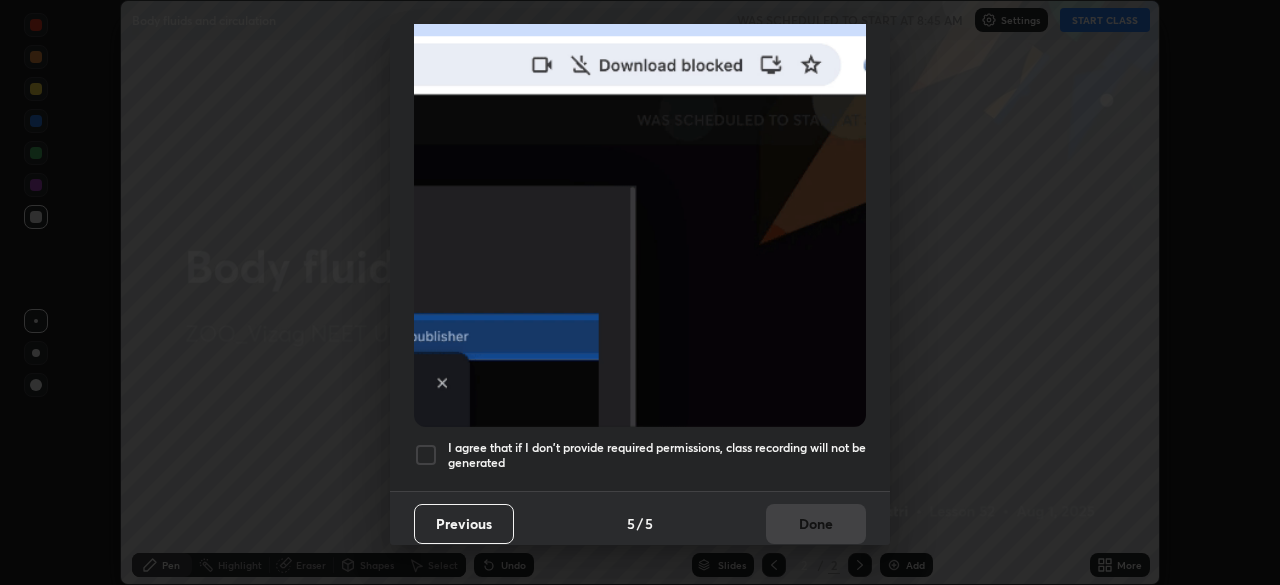 click at bounding box center (426, 455) 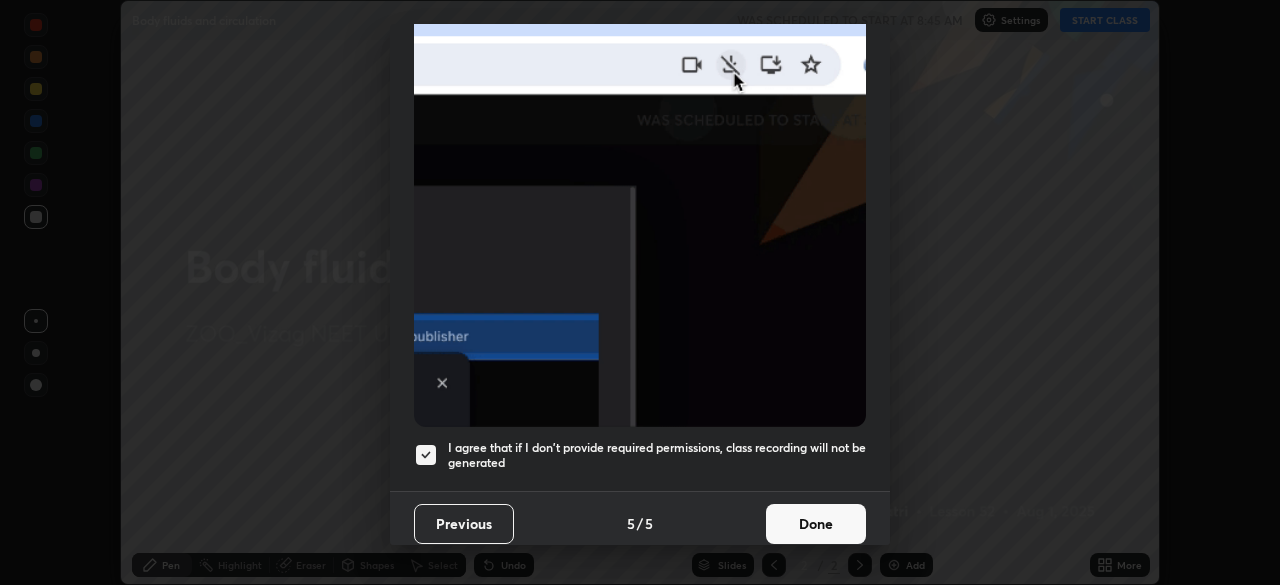click on "Done" at bounding box center (816, 524) 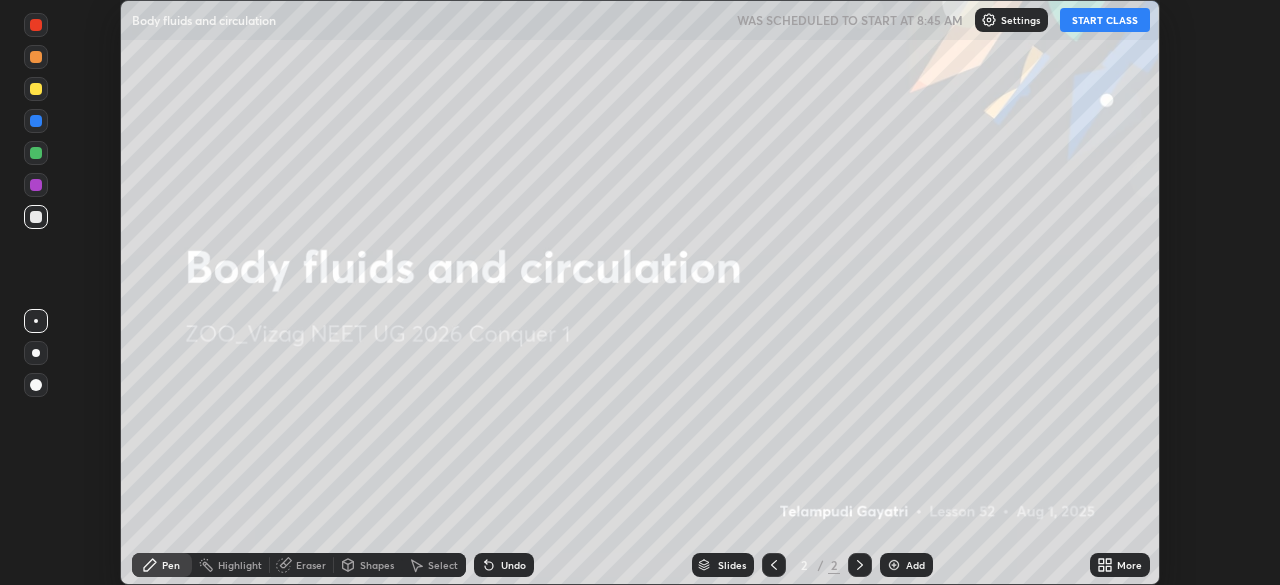 click on "START CLASS" at bounding box center [1105, 20] 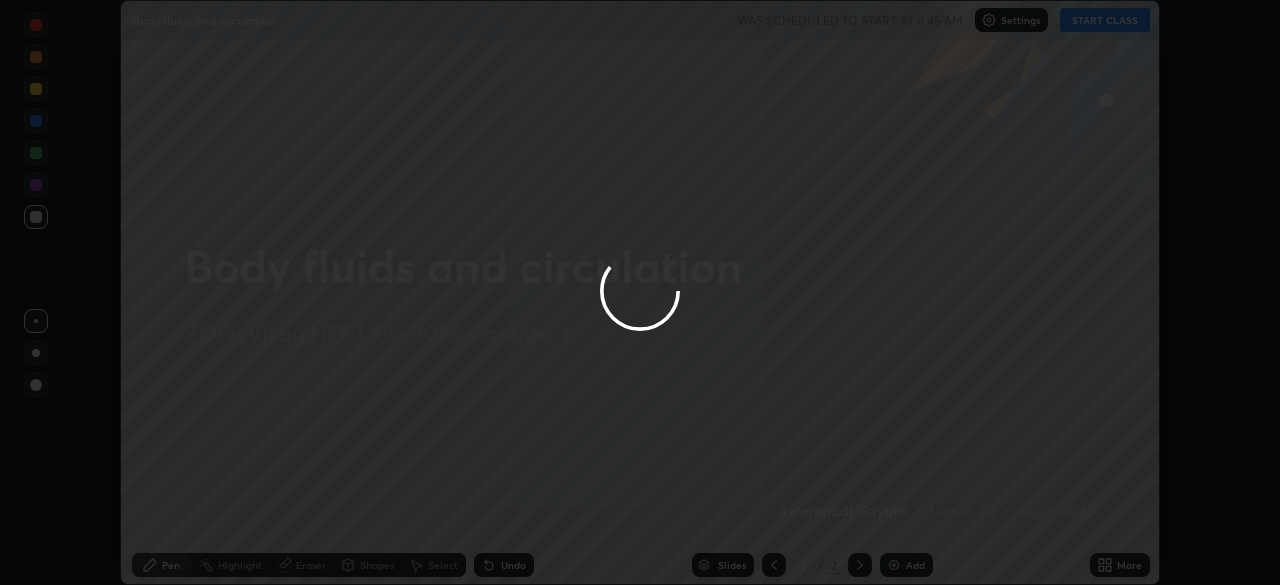 click at bounding box center [640, 292] 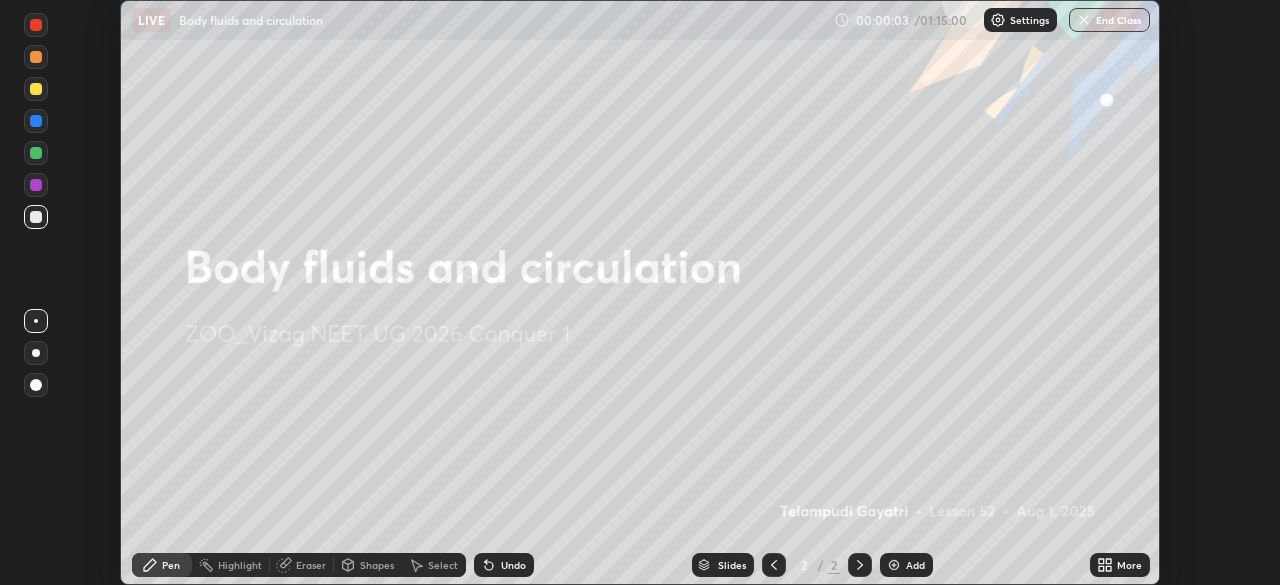 click 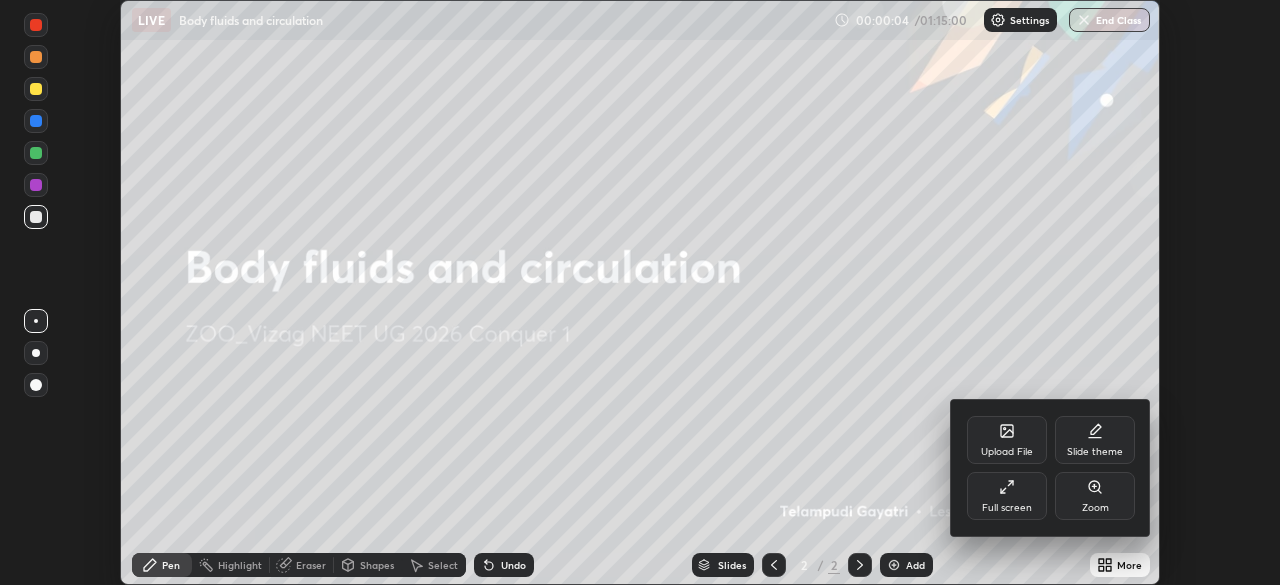 click 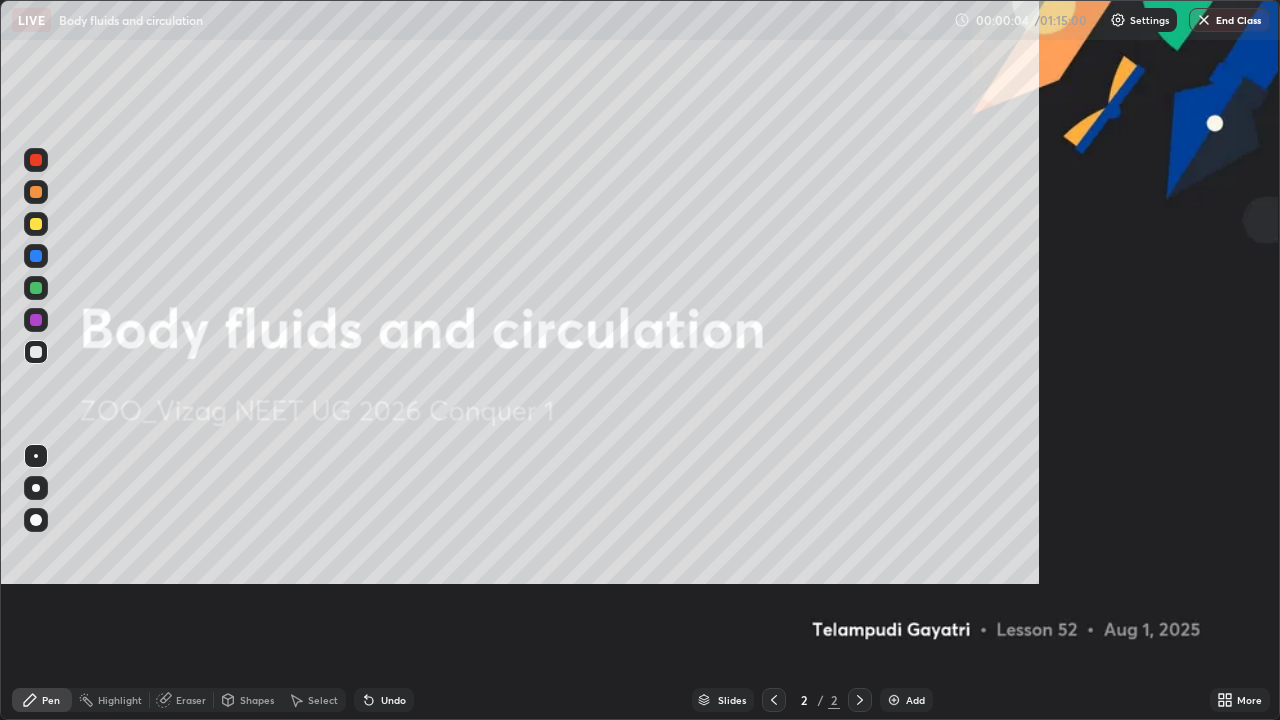scroll, scrollTop: 99280, scrollLeft: 98720, axis: both 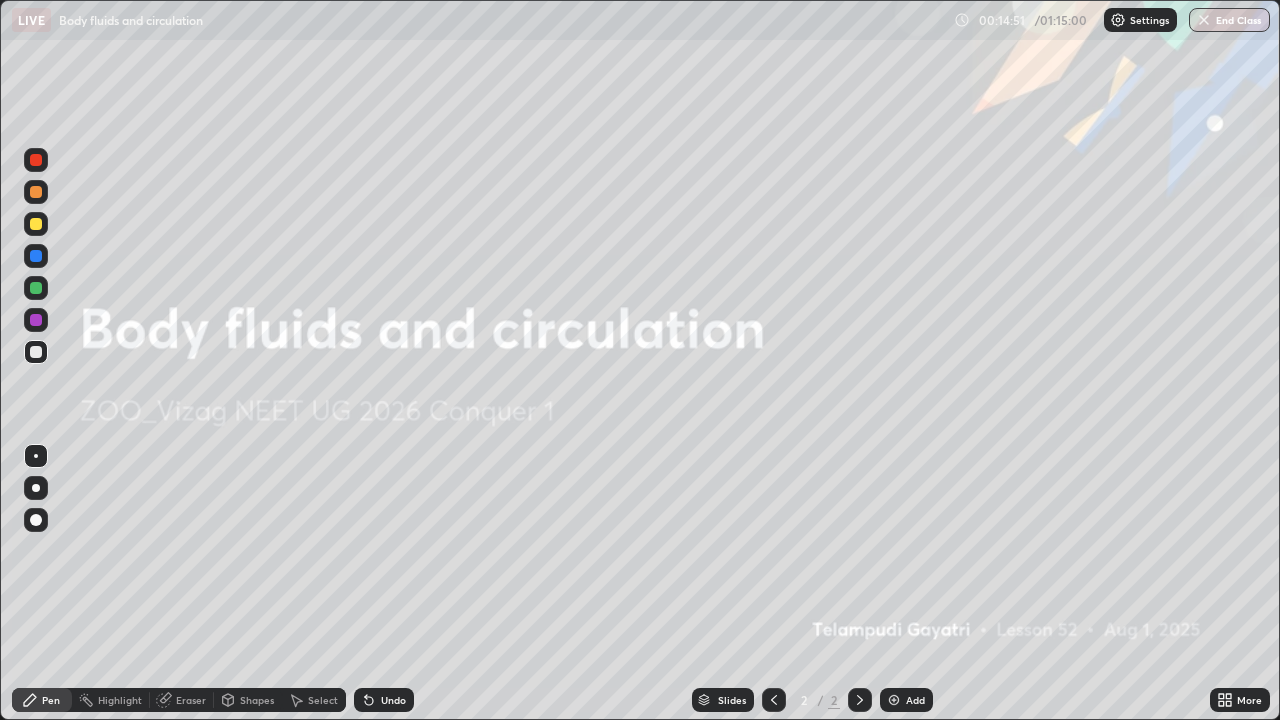click at bounding box center (894, 700) 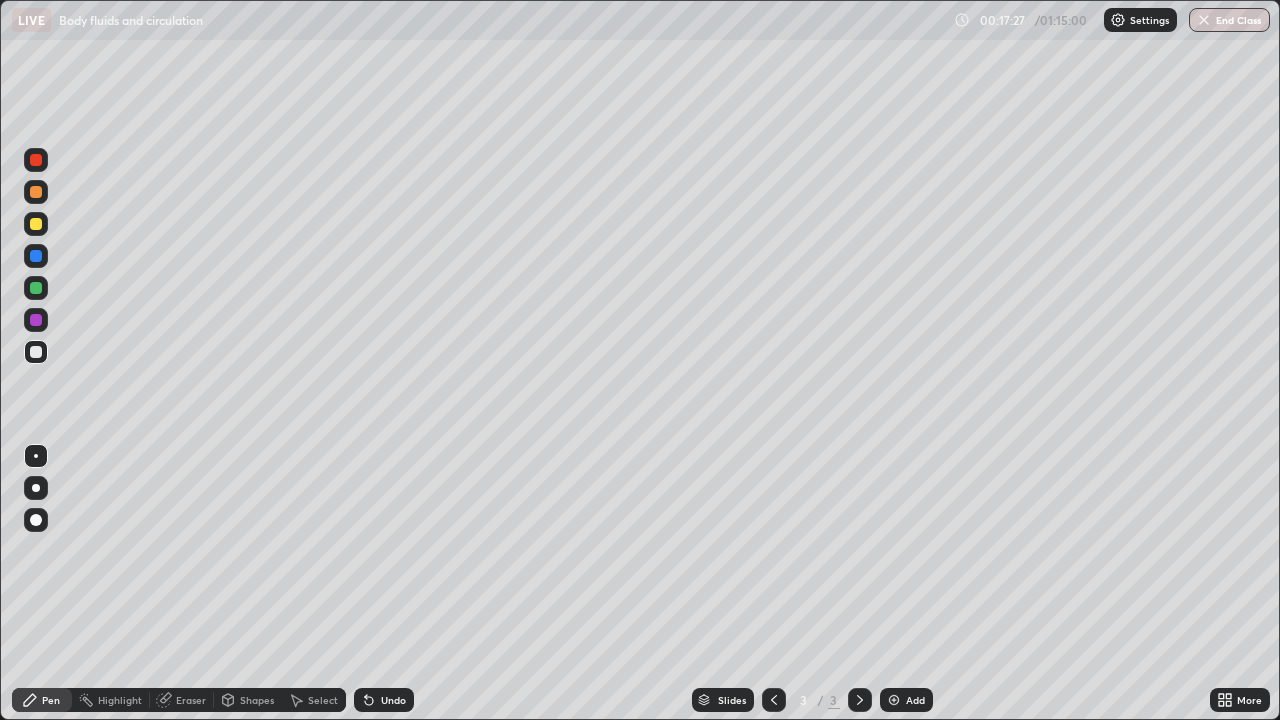 click at bounding box center [36, 224] 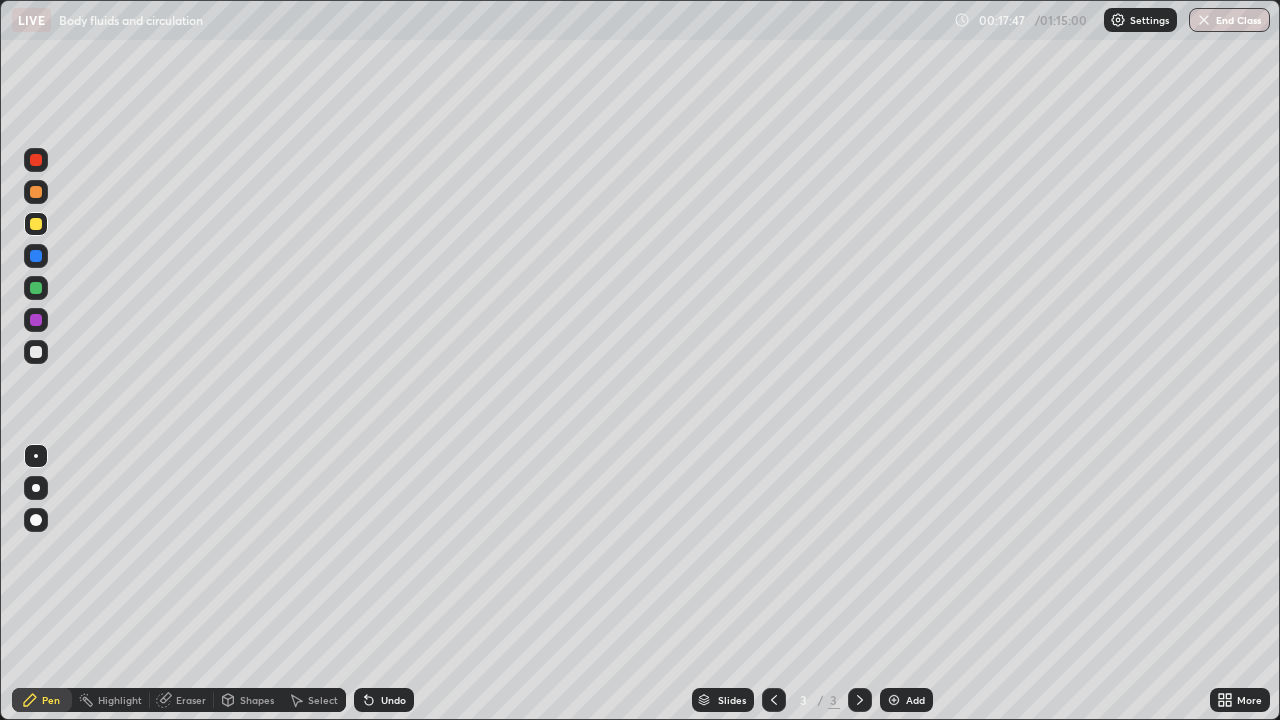 click on "Eraser" at bounding box center (191, 700) 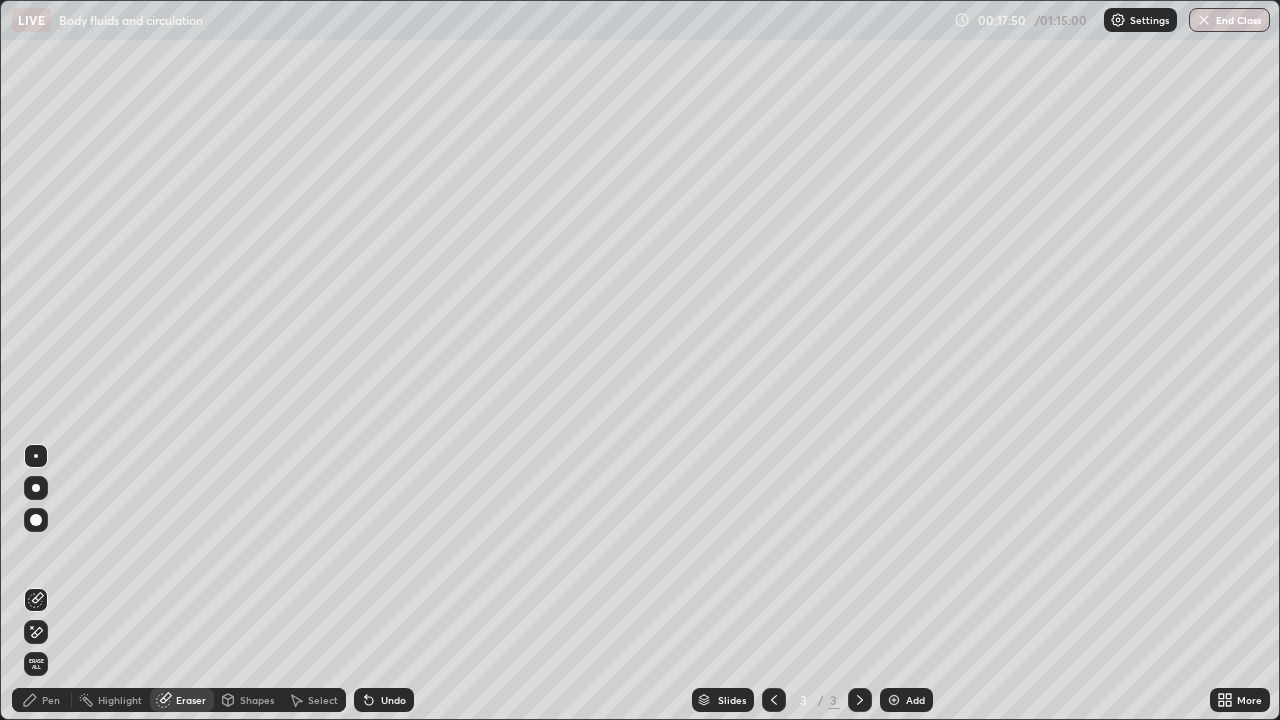 click on "Pen" at bounding box center (51, 700) 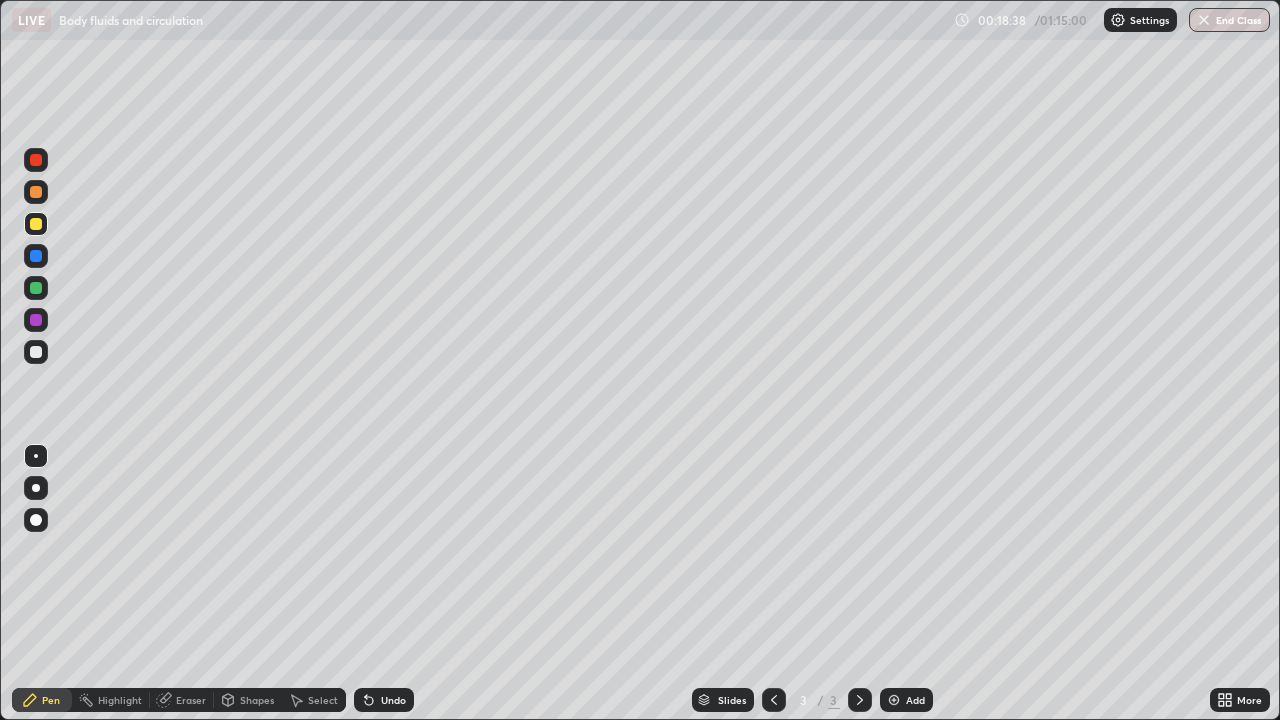 click at bounding box center (36, 192) 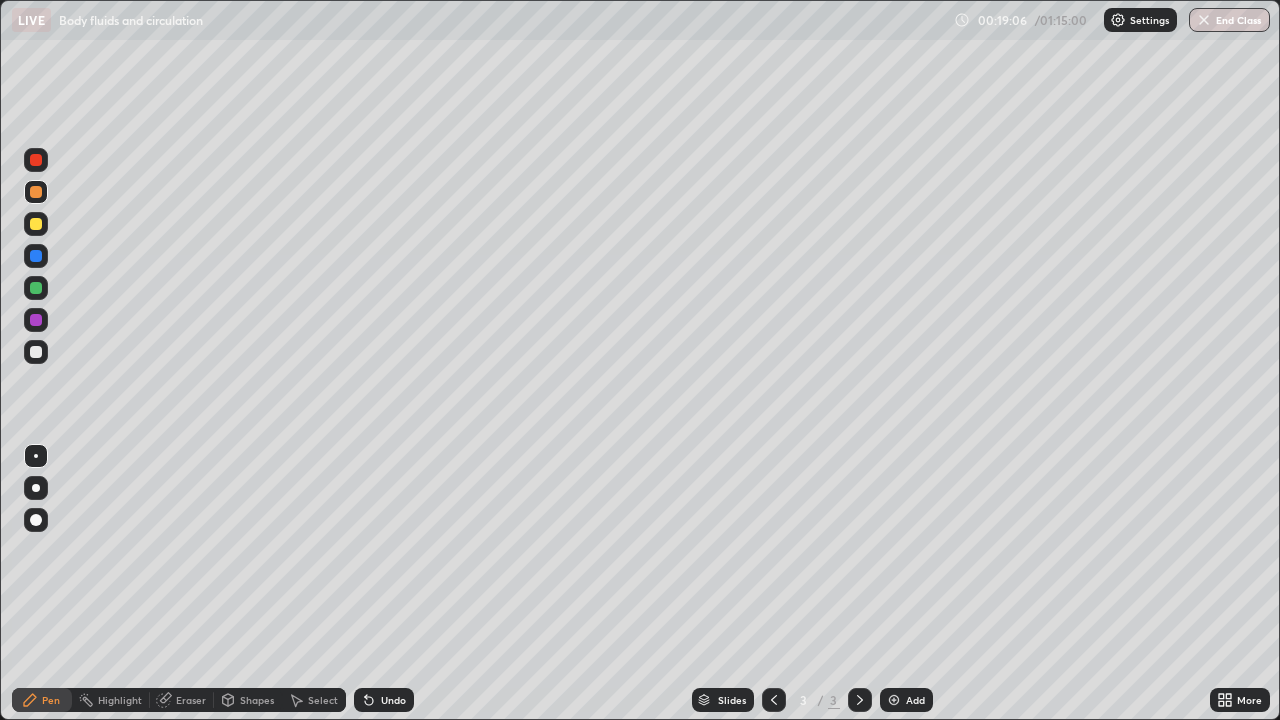 click at bounding box center [36, 288] 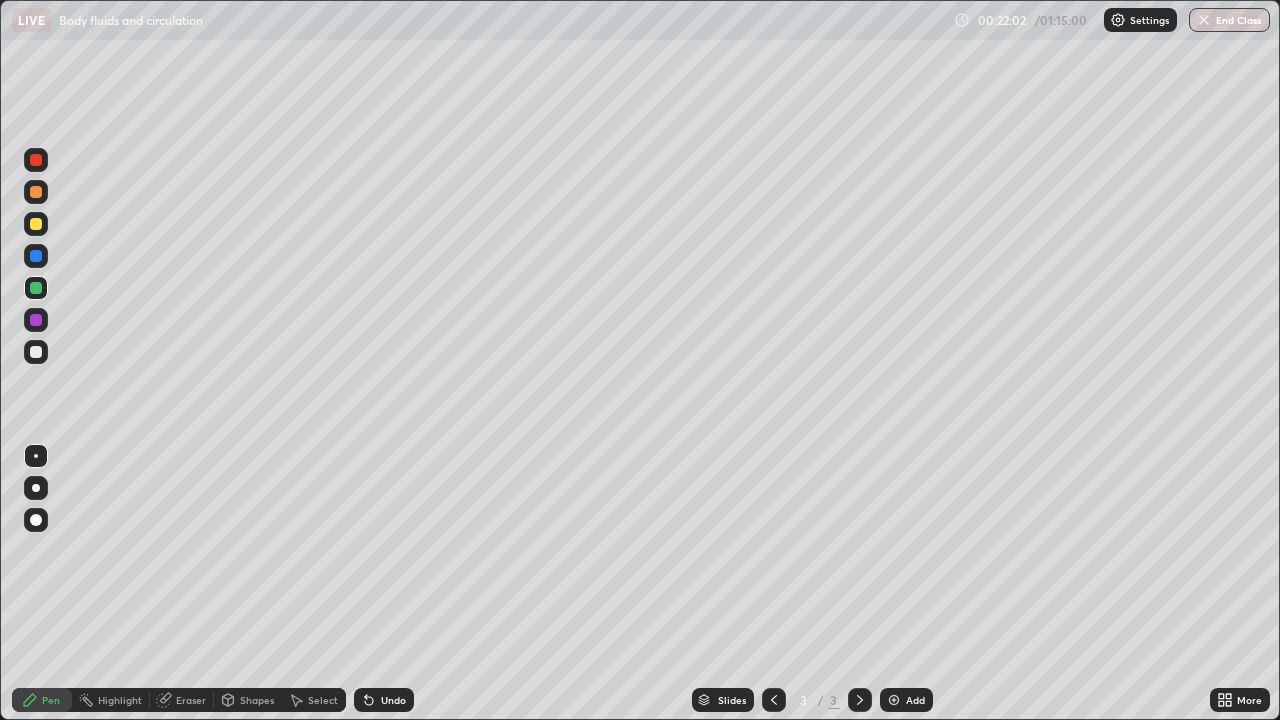 click at bounding box center [36, 352] 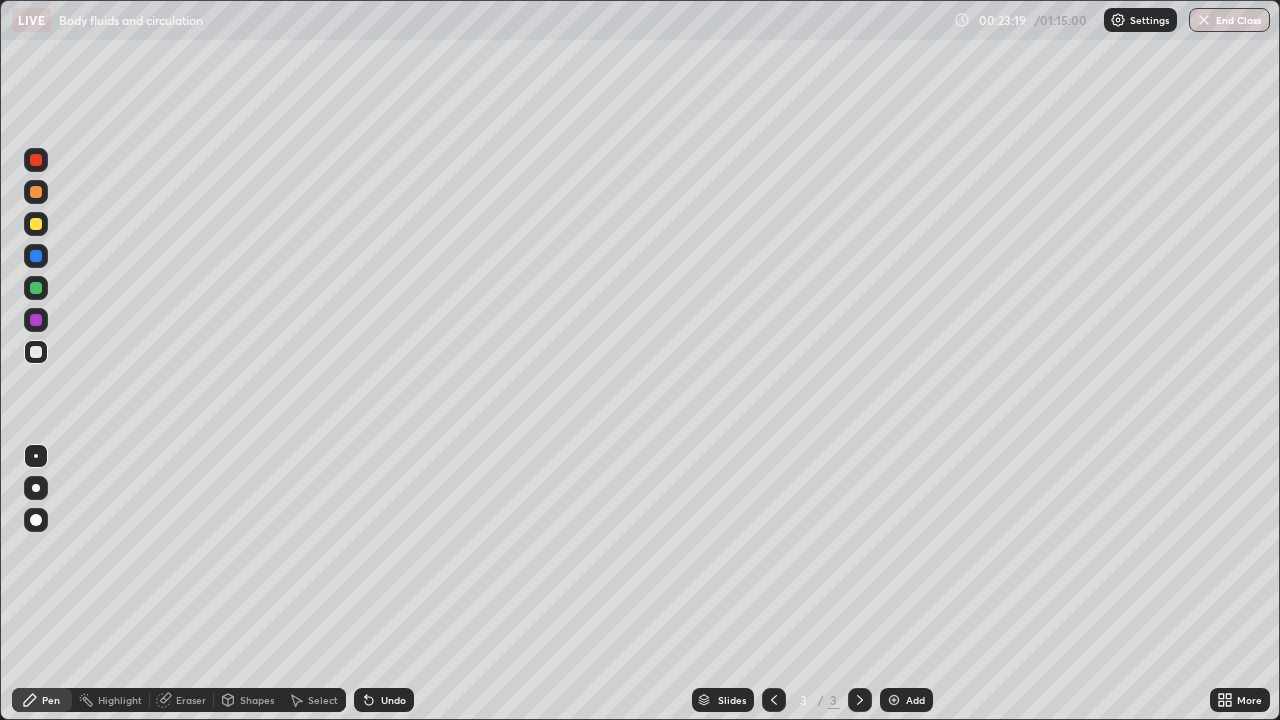 click at bounding box center [894, 700] 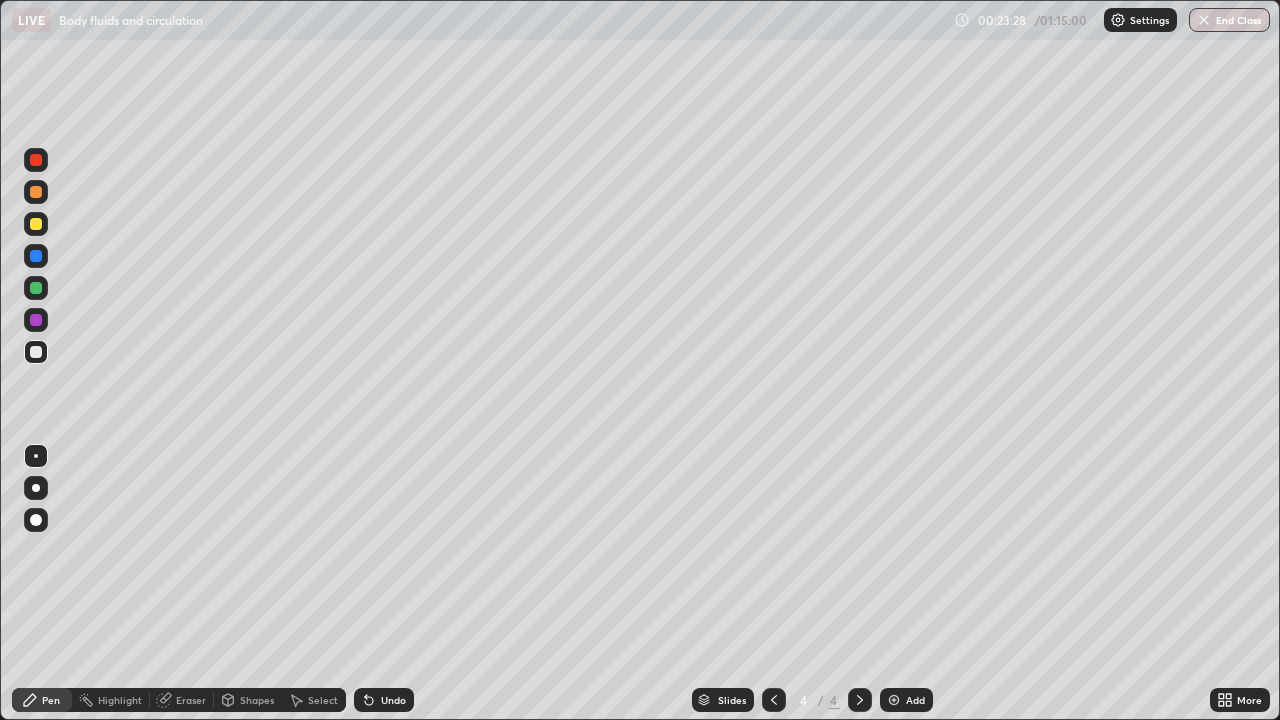 click on "Eraser" at bounding box center (191, 700) 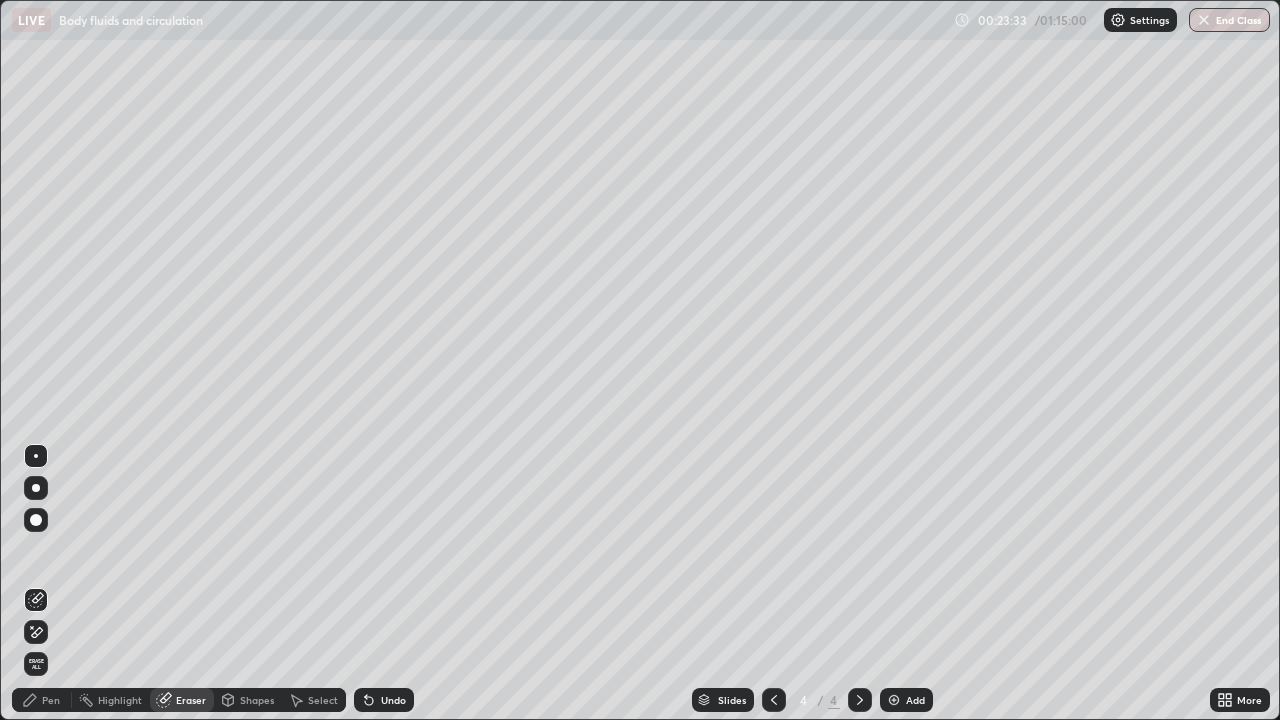 click on "Pen" at bounding box center (51, 700) 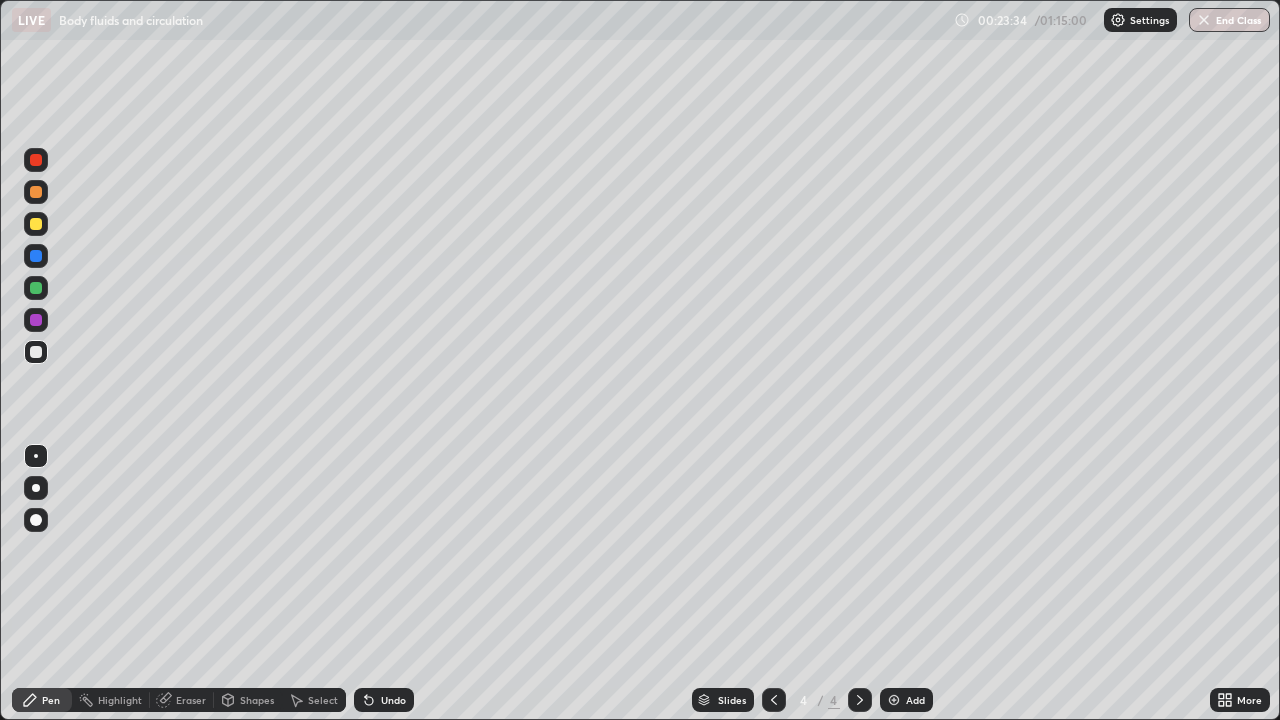 click at bounding box center (36, 352) 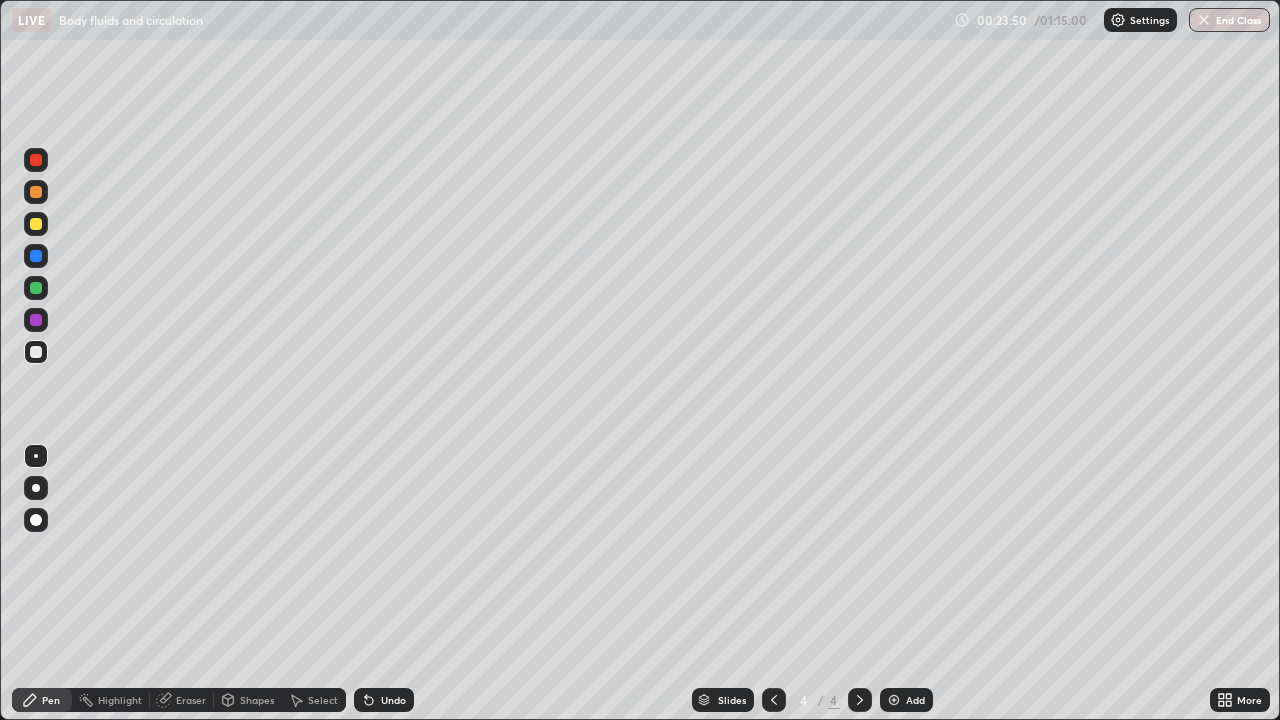 click on "Eraser" at bounding box center (182, 700) 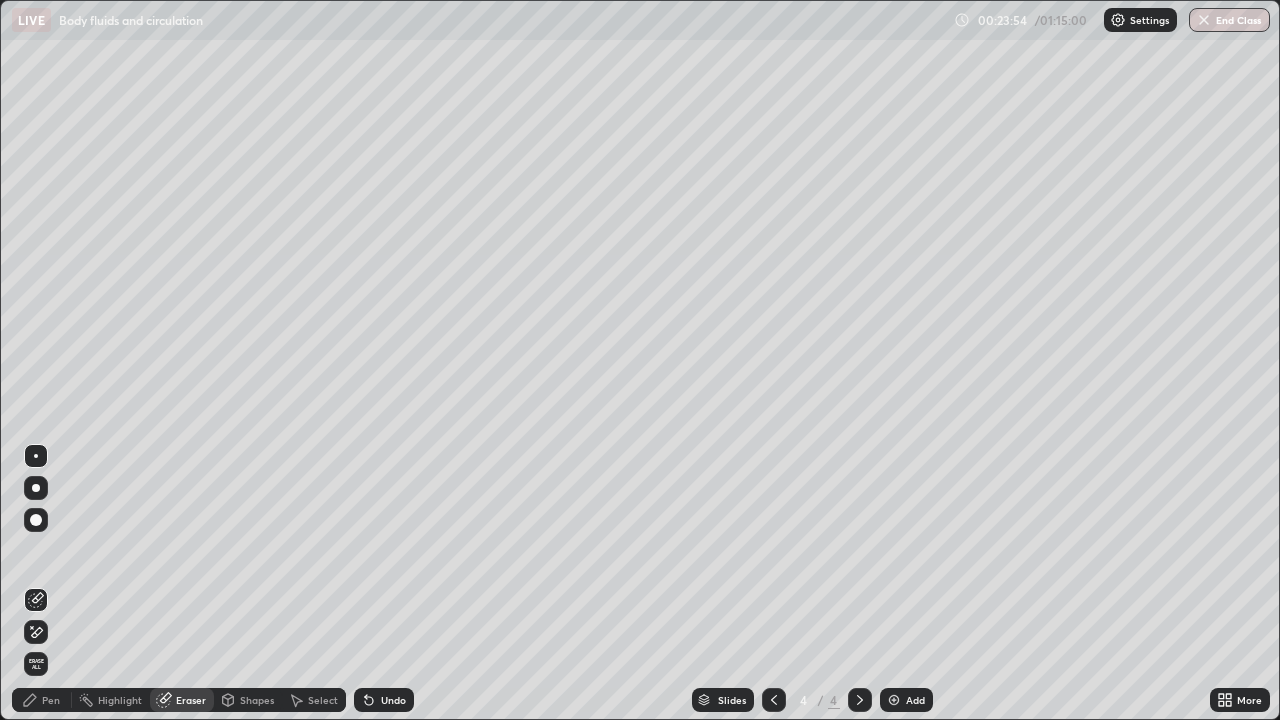 click on "Pen" at bounding box center (51, 700) 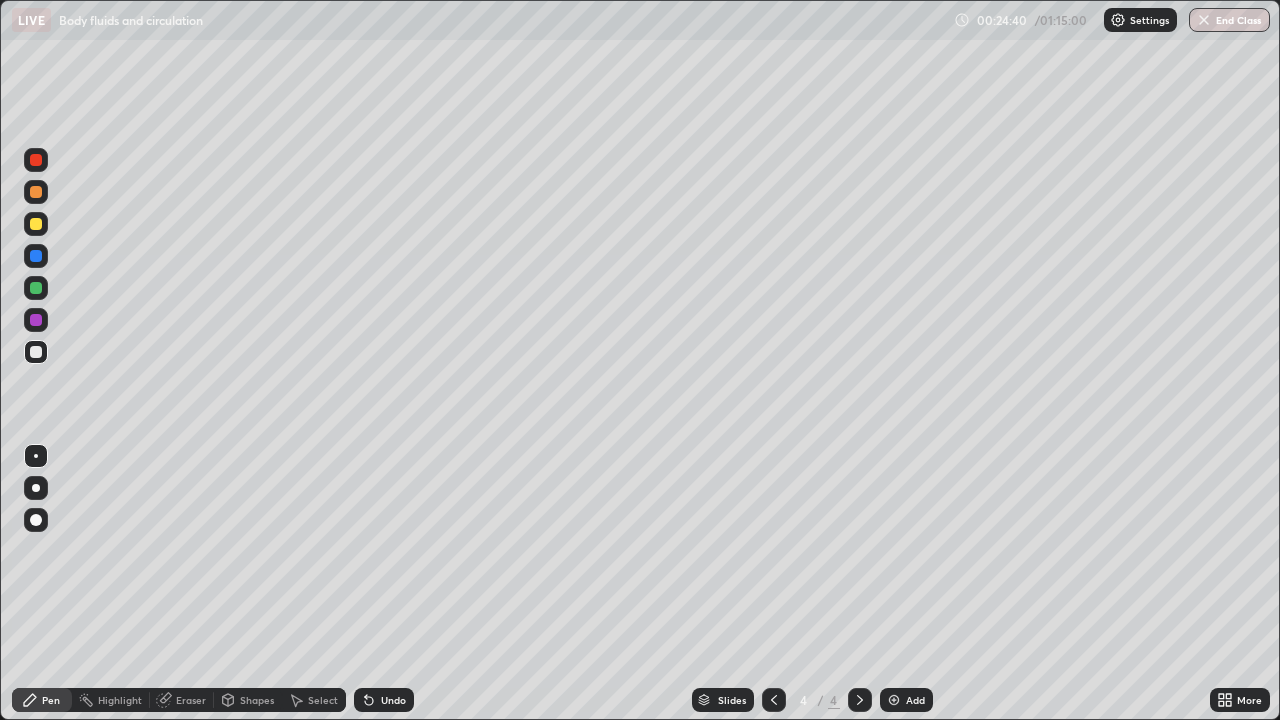 click on "Eraser" at bounding box center (191, 700) 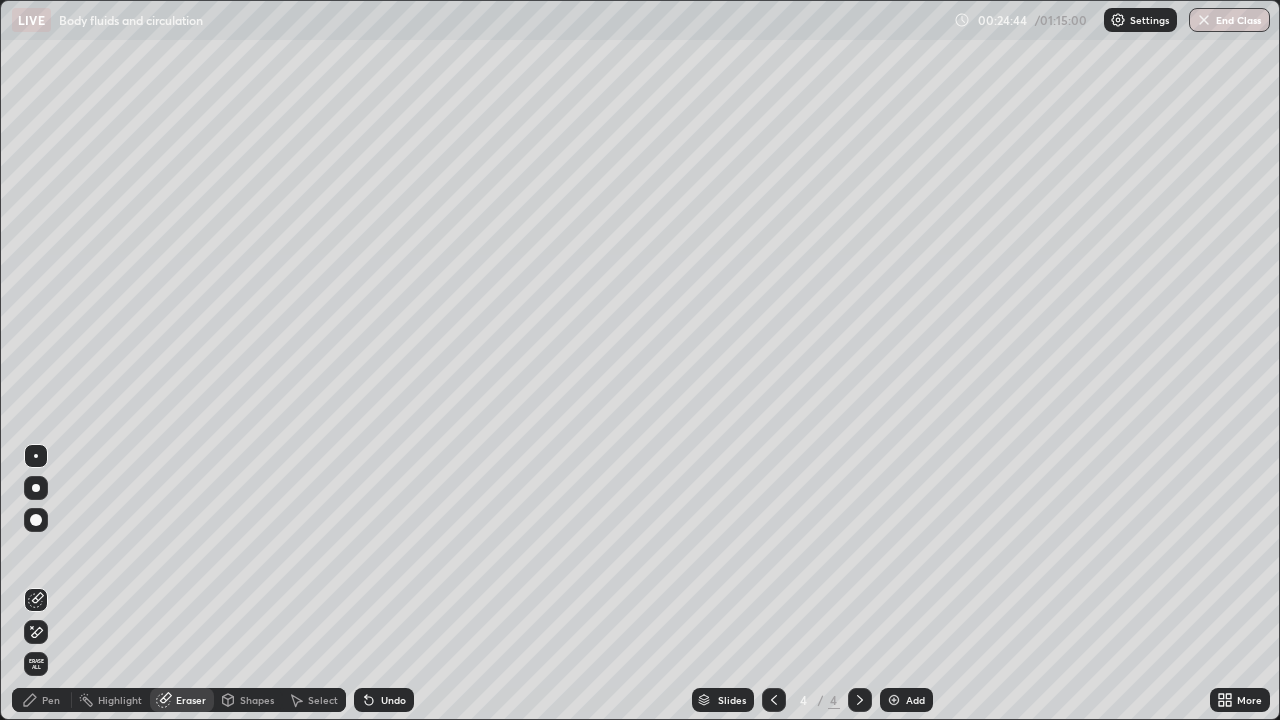 click on "Pen" at bounding box center (51, 700) 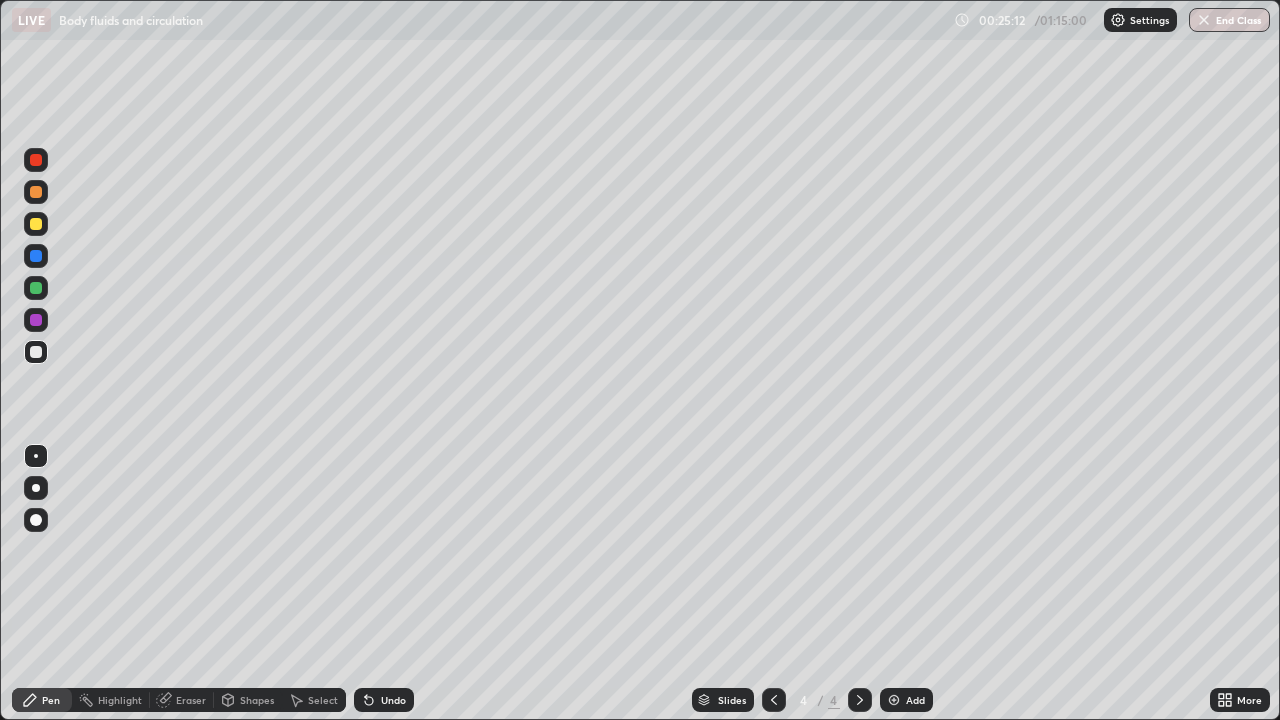 click on "Eraser" at bounding box center [182, 700] 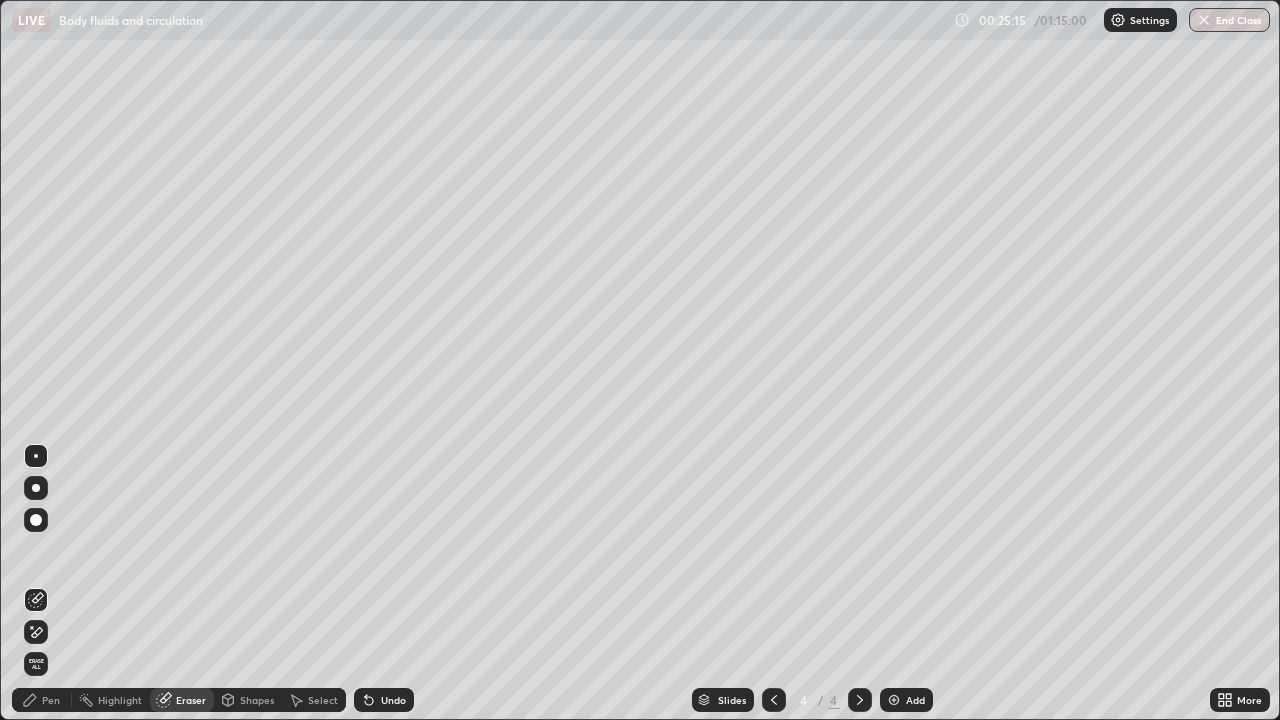 click on "Pen" at bounding box center [51, 700] 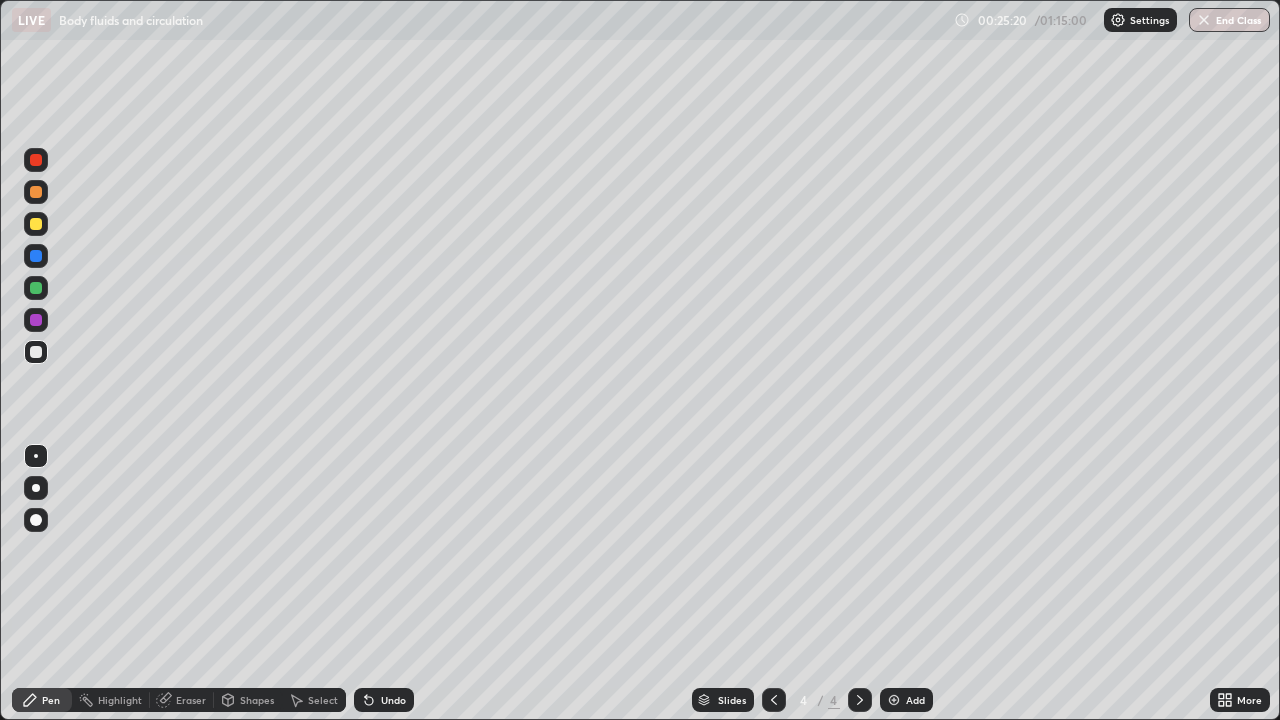 click on "Eraser" at bounding box center [191, 700] 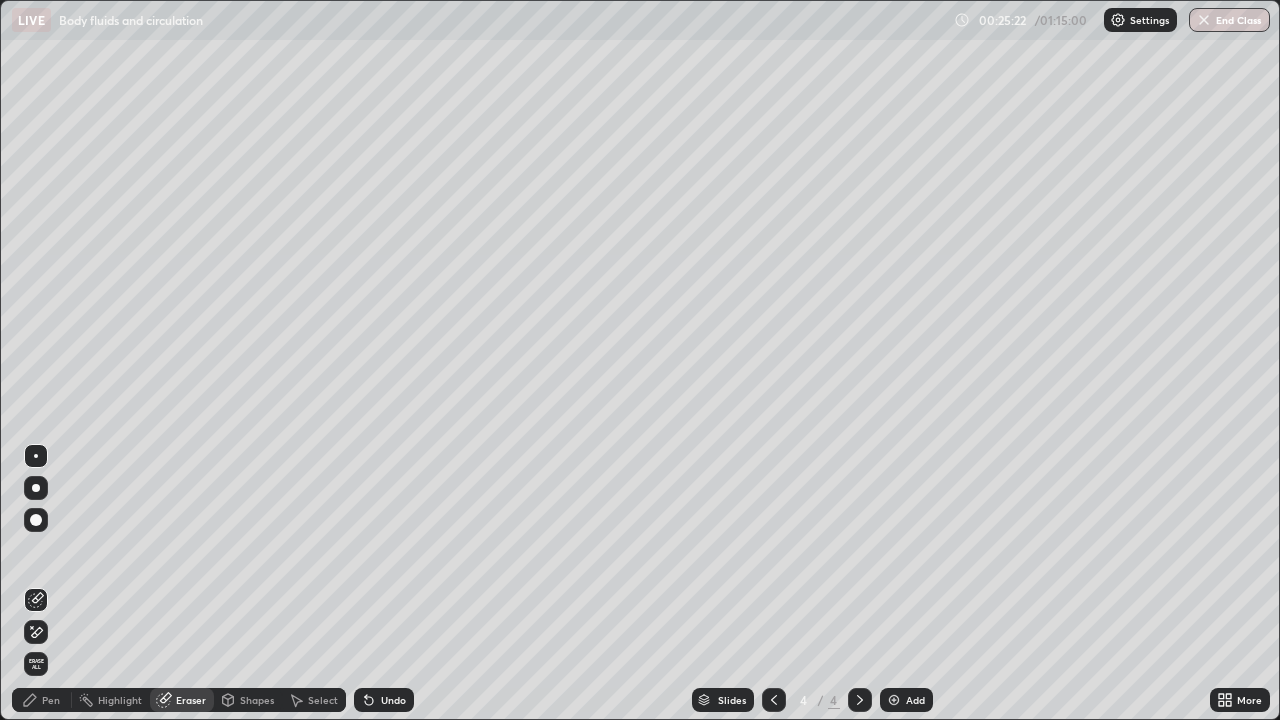 click on "Pen" at bounding box center (42, 700) 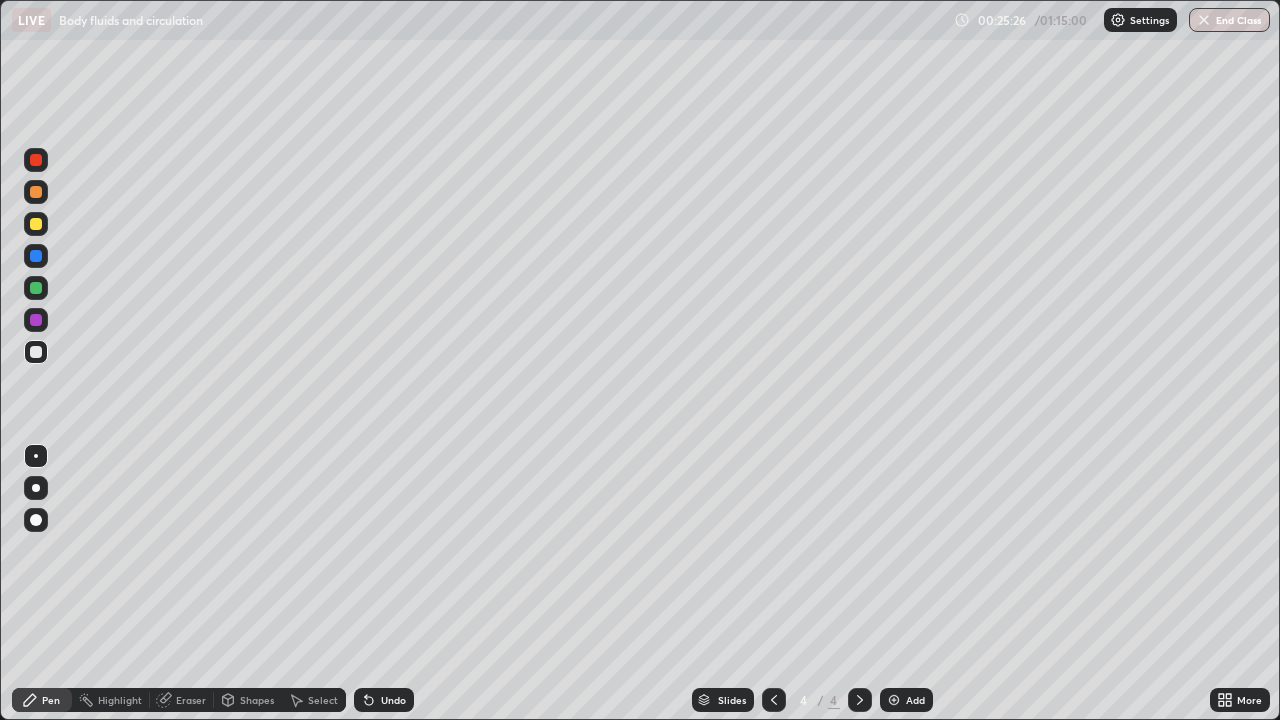 click on "Eraser" at bounding box center (182, 700) 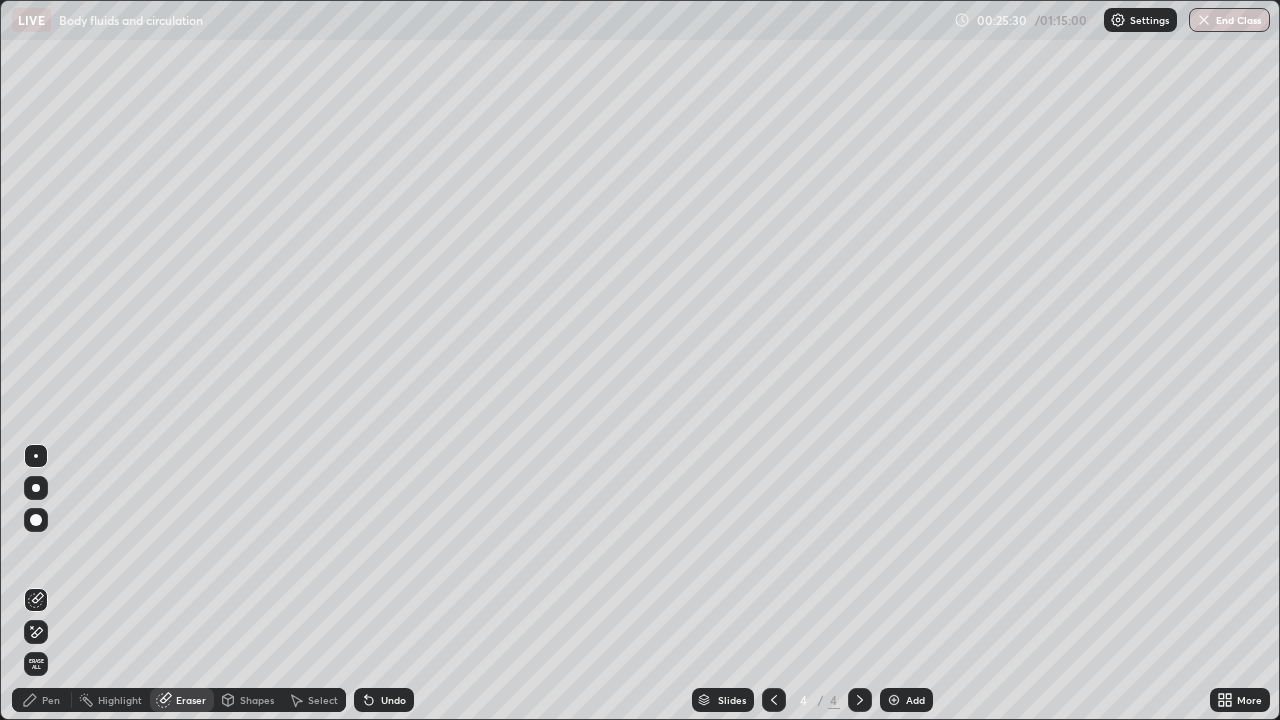 click on "Pen" at bounding box center [51, 700] 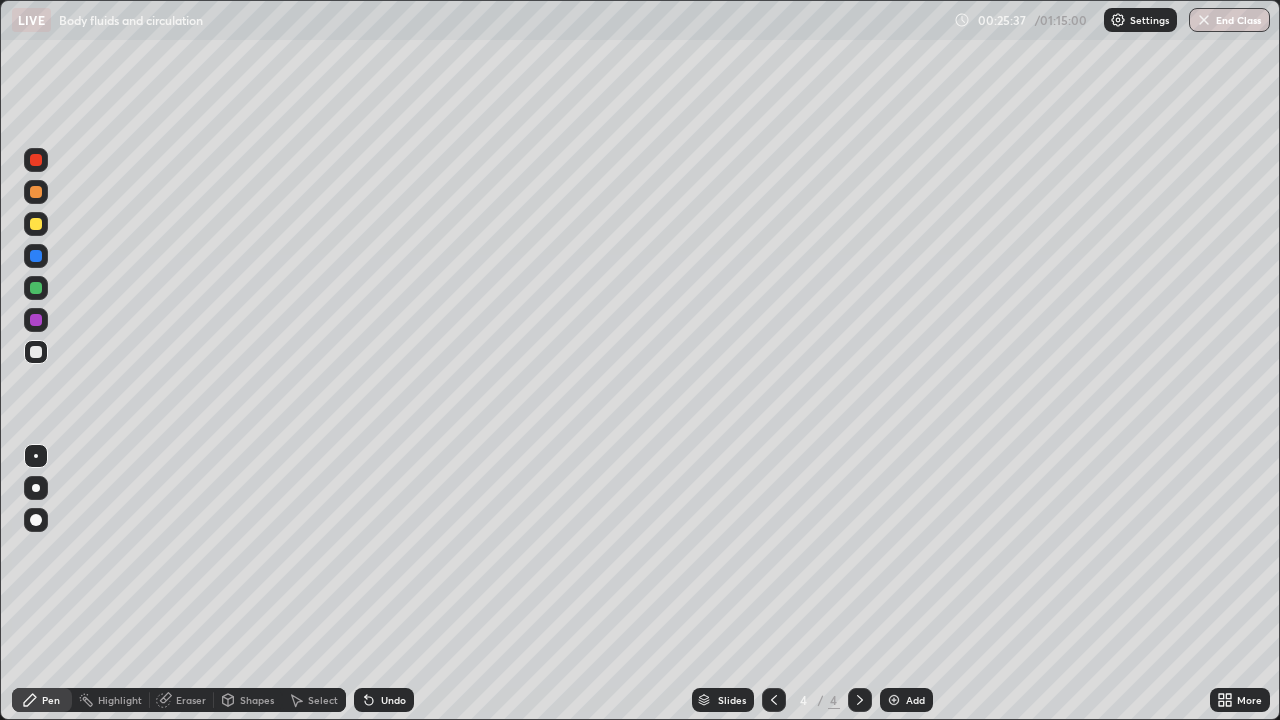 click on "Eraser" at bounding box center [191, 700] 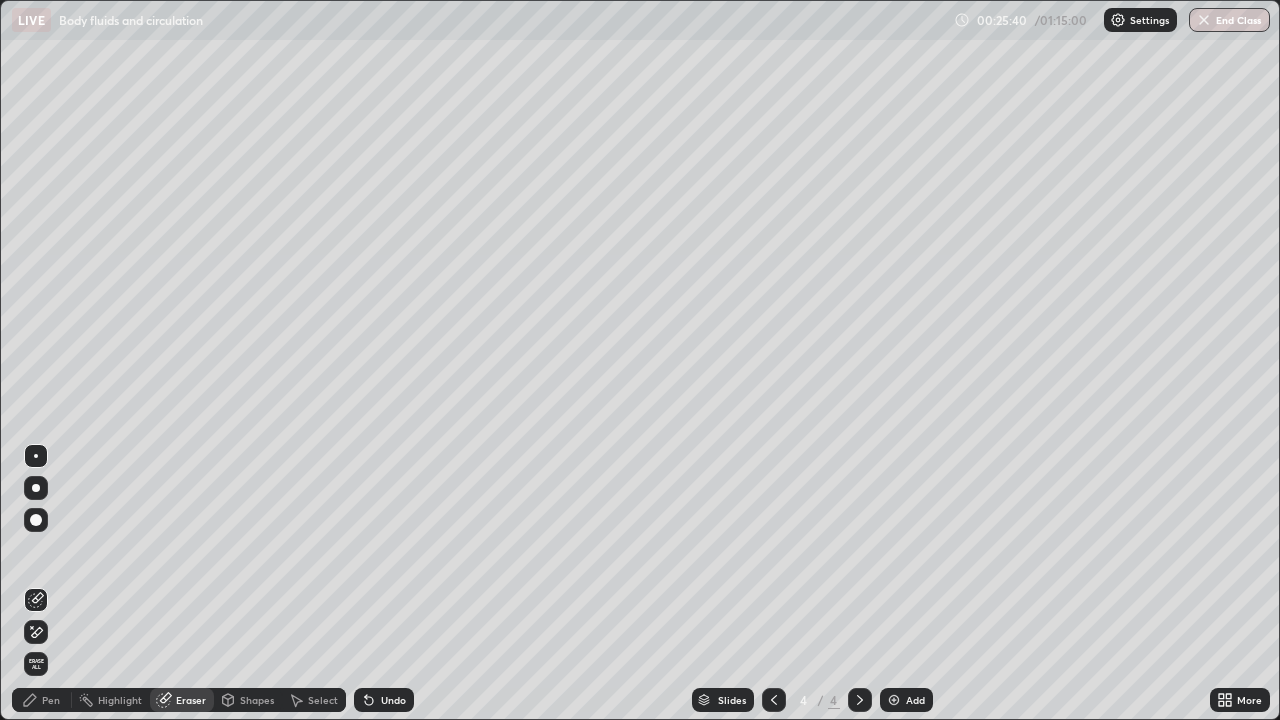 click on "Pen" at bounding box center [51, 700] 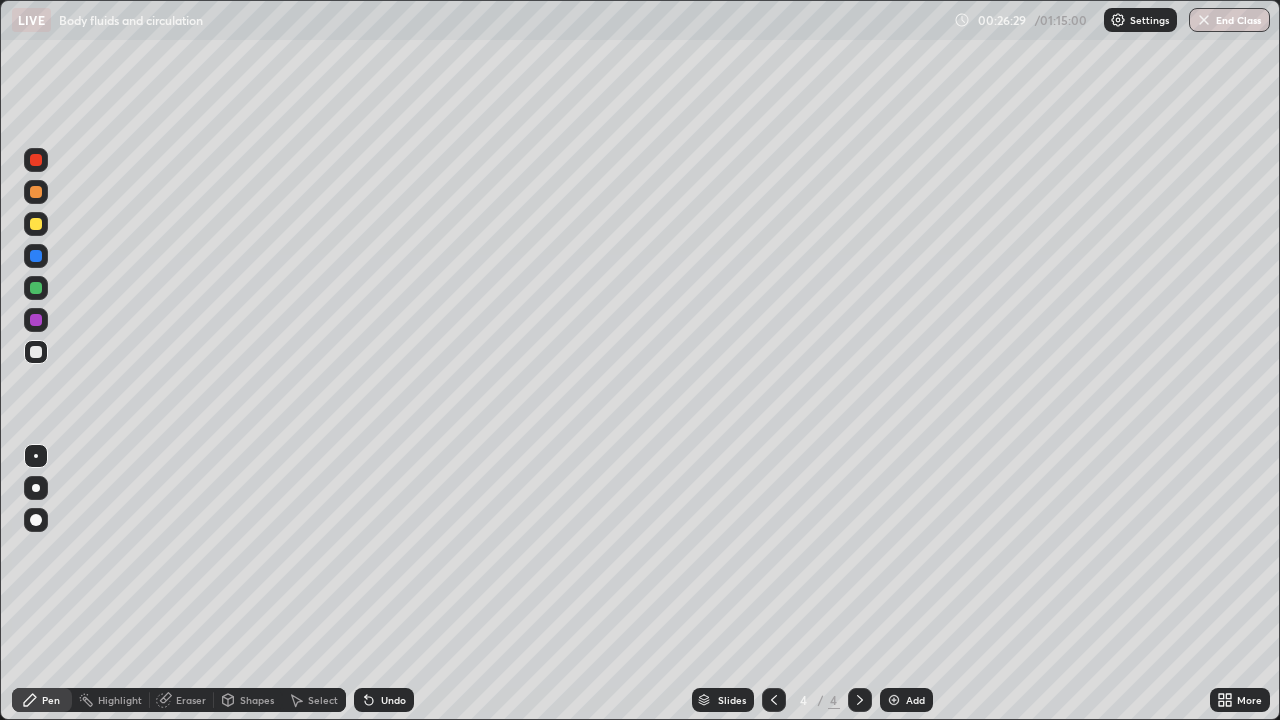 click at bounding box center [36, 256] 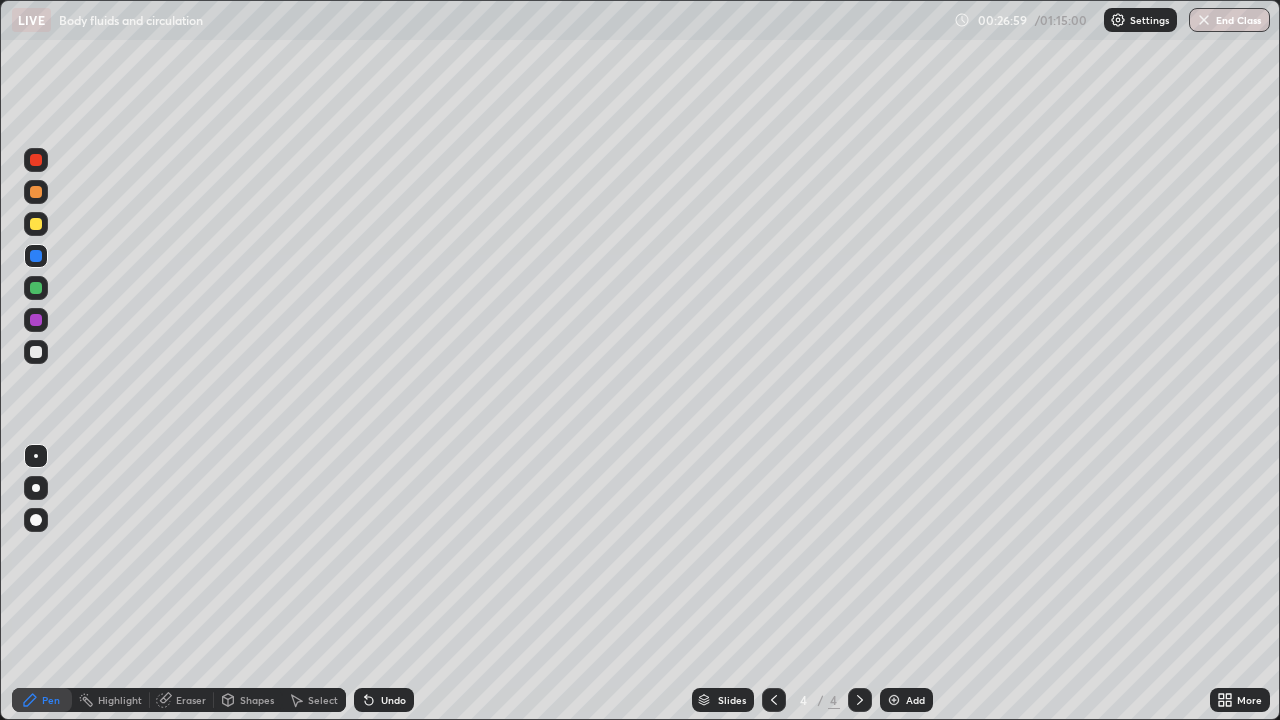 click at bounding box center (36, 352) 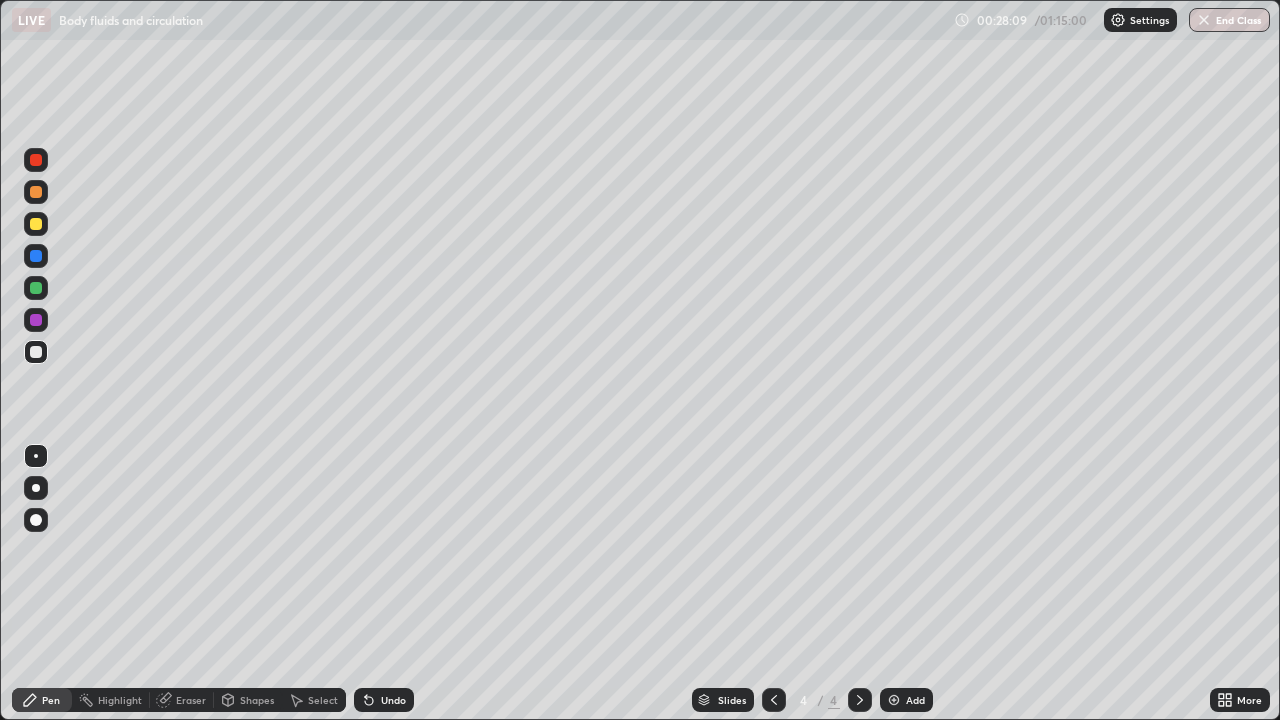 click on "Eraser" at bounding box center [191, 700] 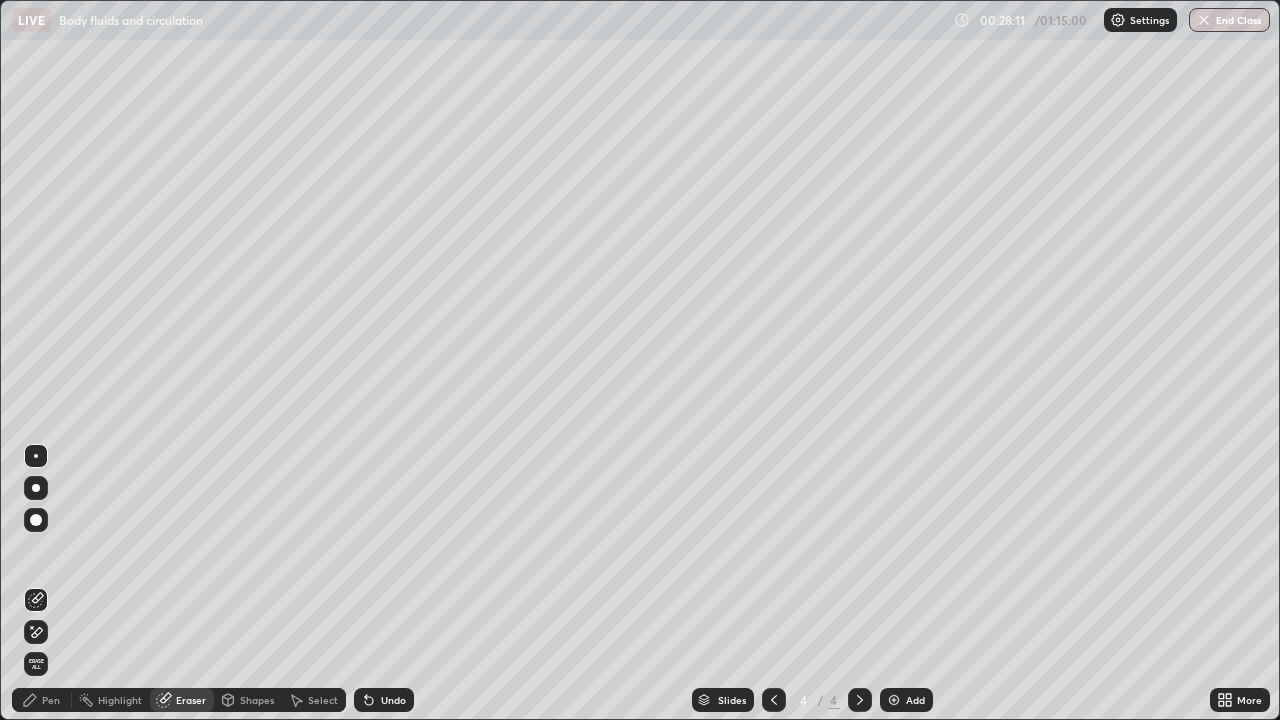 click on "Pen" at bounding box center [51, 700] 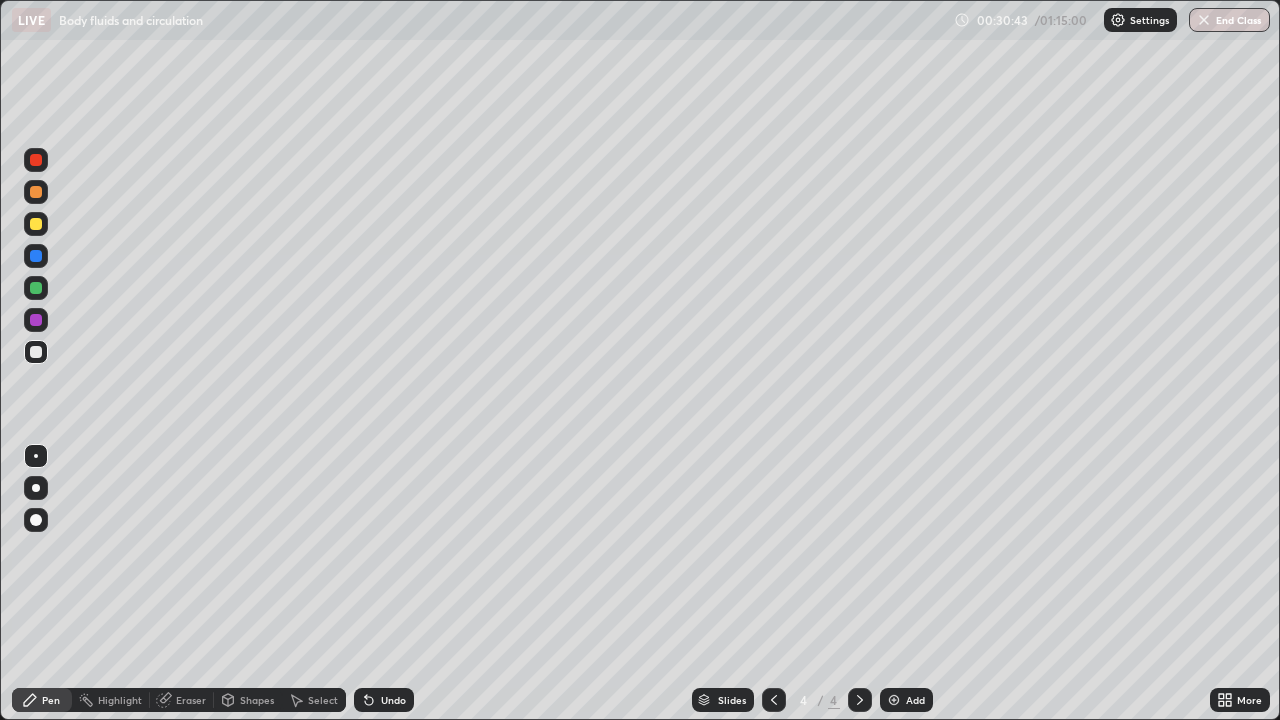 click at bounding box center [36, 224] 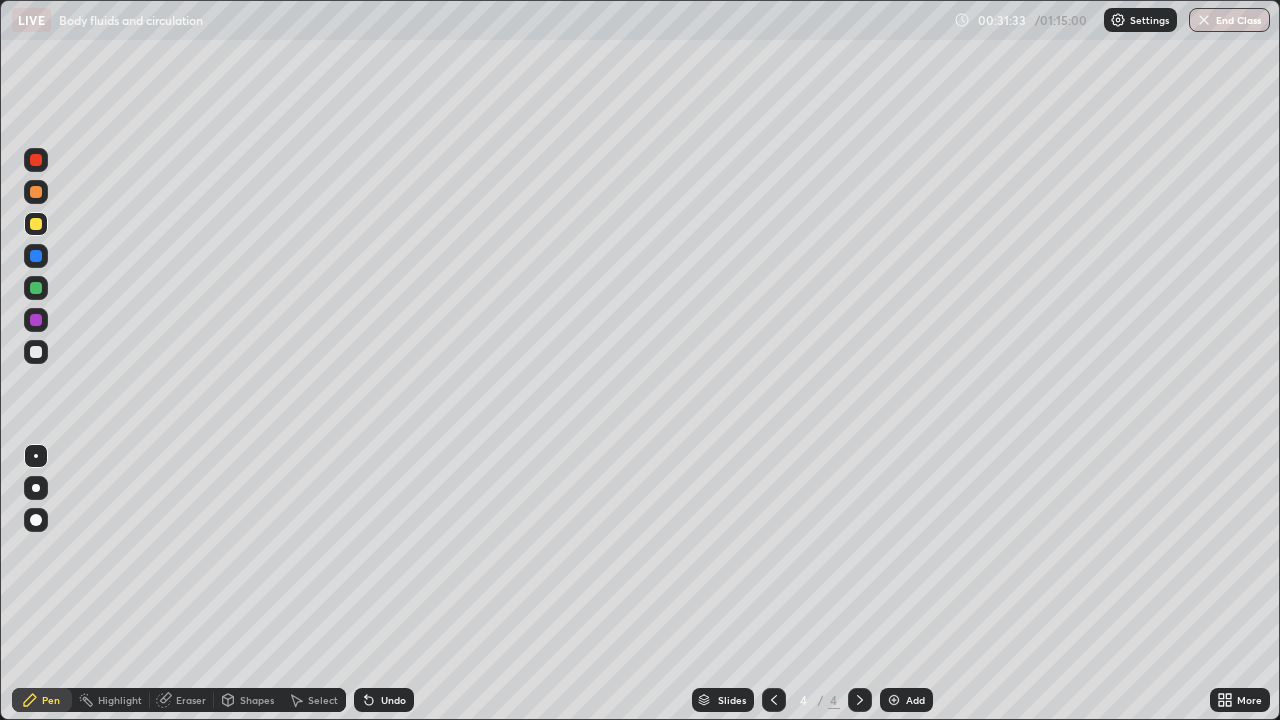 click on "Eraser" at bounding box center [182, 700] 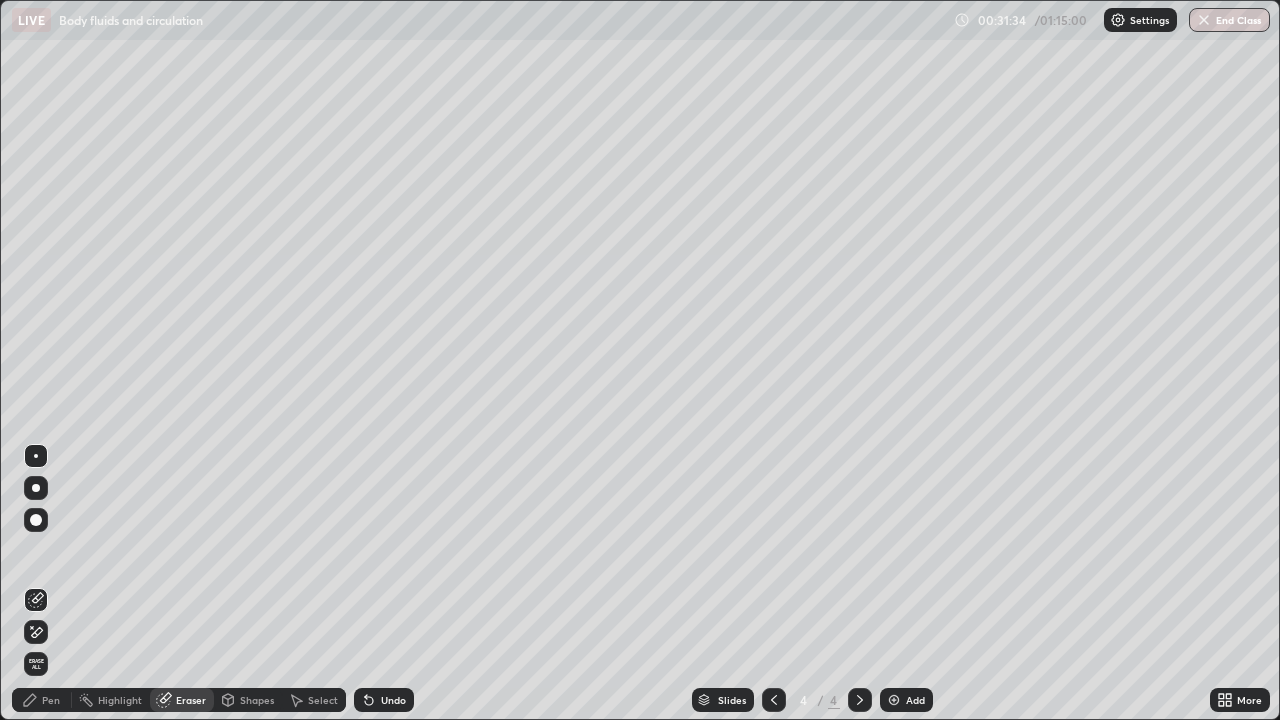 click on "Pen" at bounding box center [42, 700] 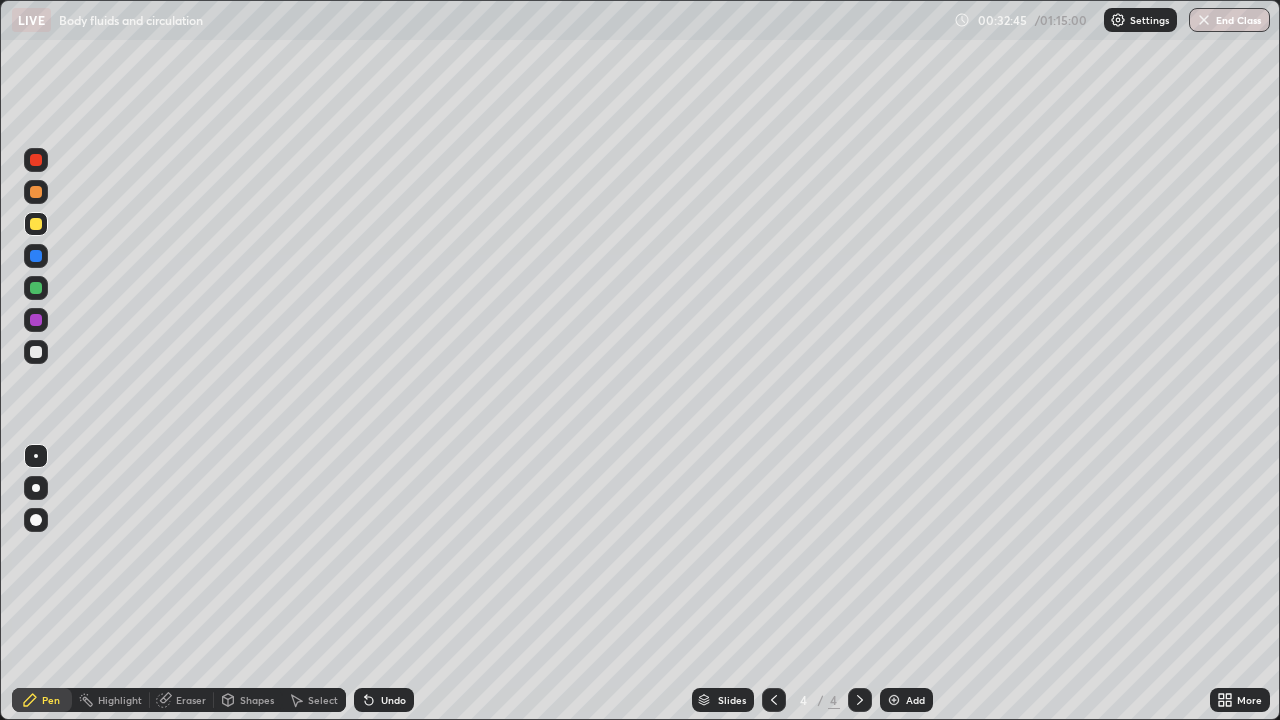 click at bounding box center [36, 256] 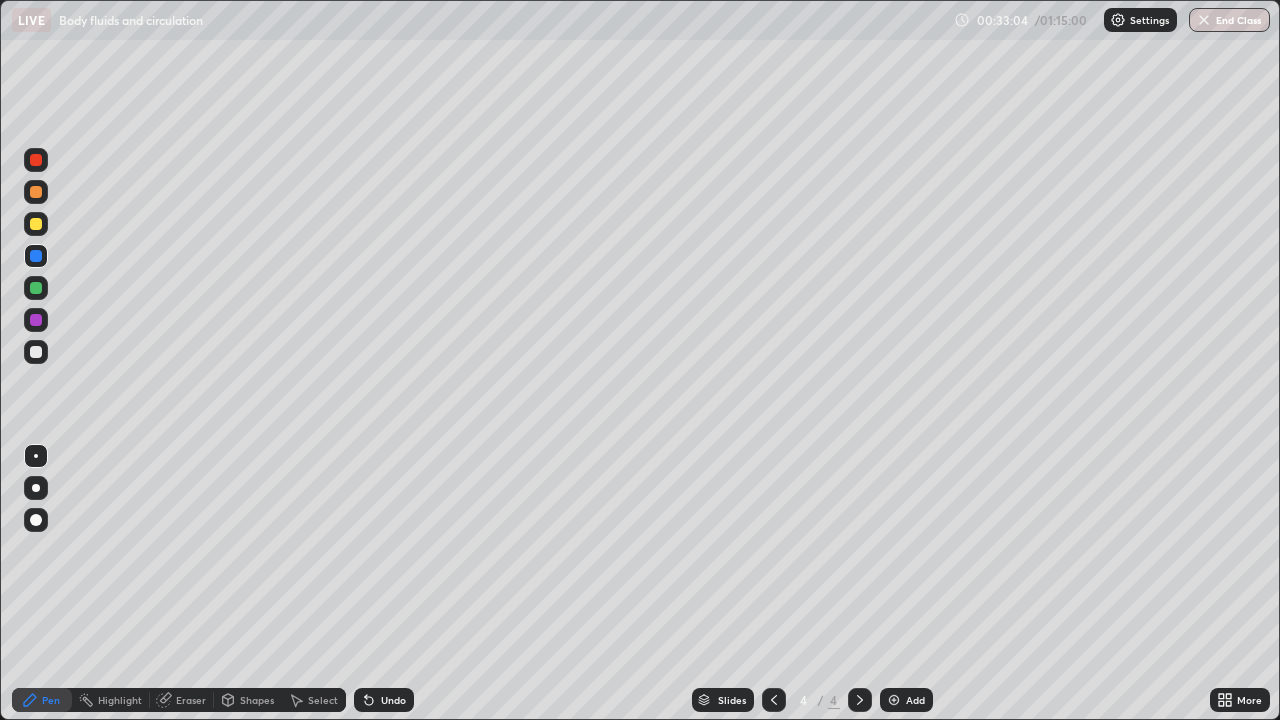 click at bounding box center (36, 288) 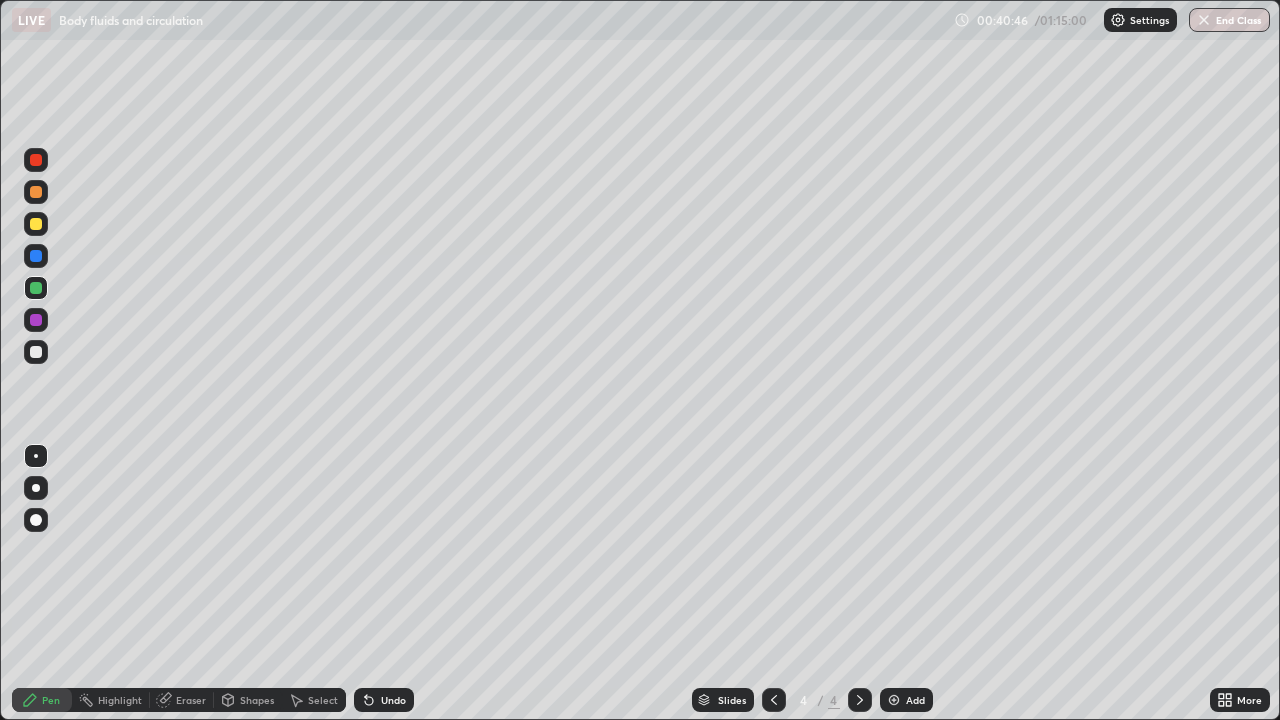 click at bounding box center (36, 352) 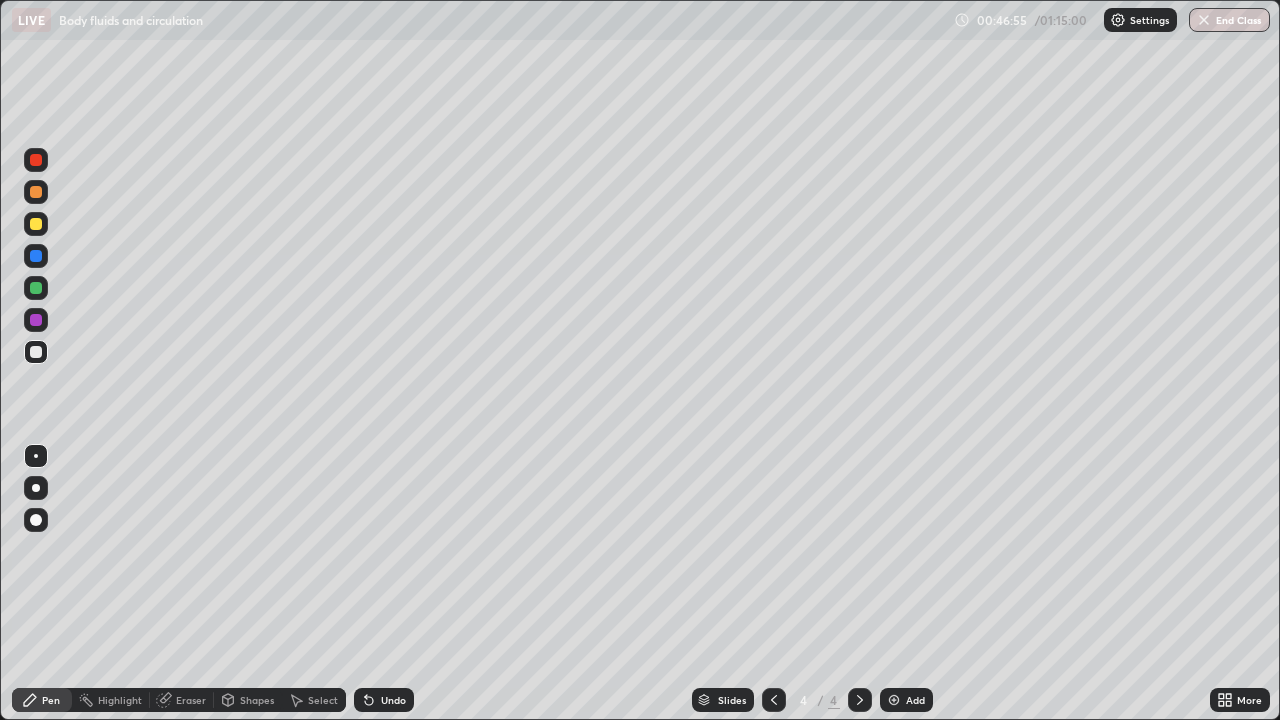 click at bounding box center (894, 700) 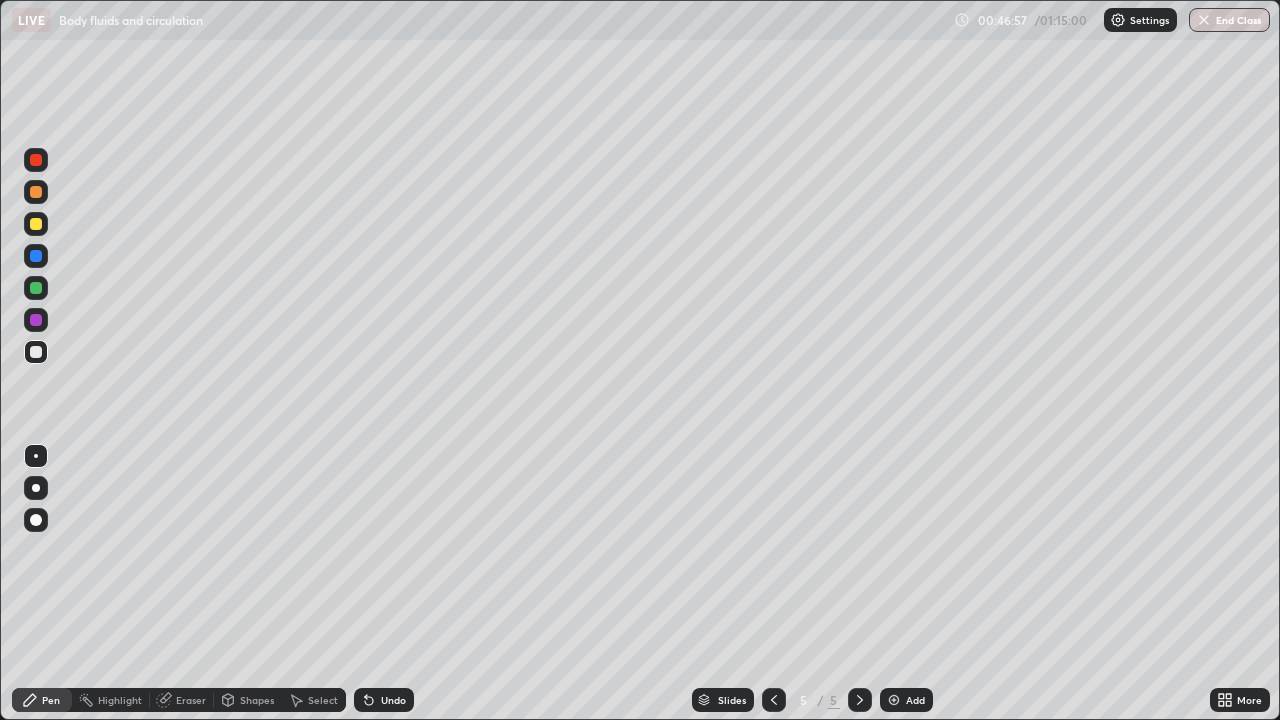click at bounding box center (36, 352) 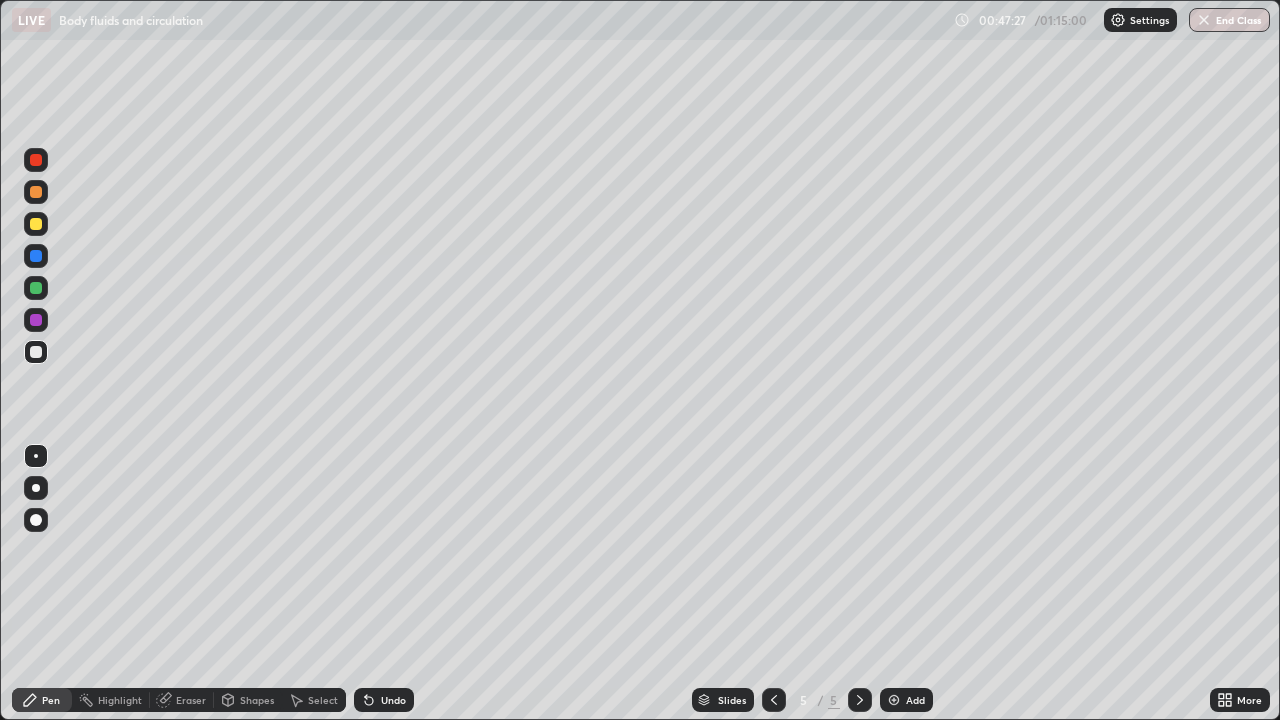 click on "Eraser" at bounding box center [191, 700] 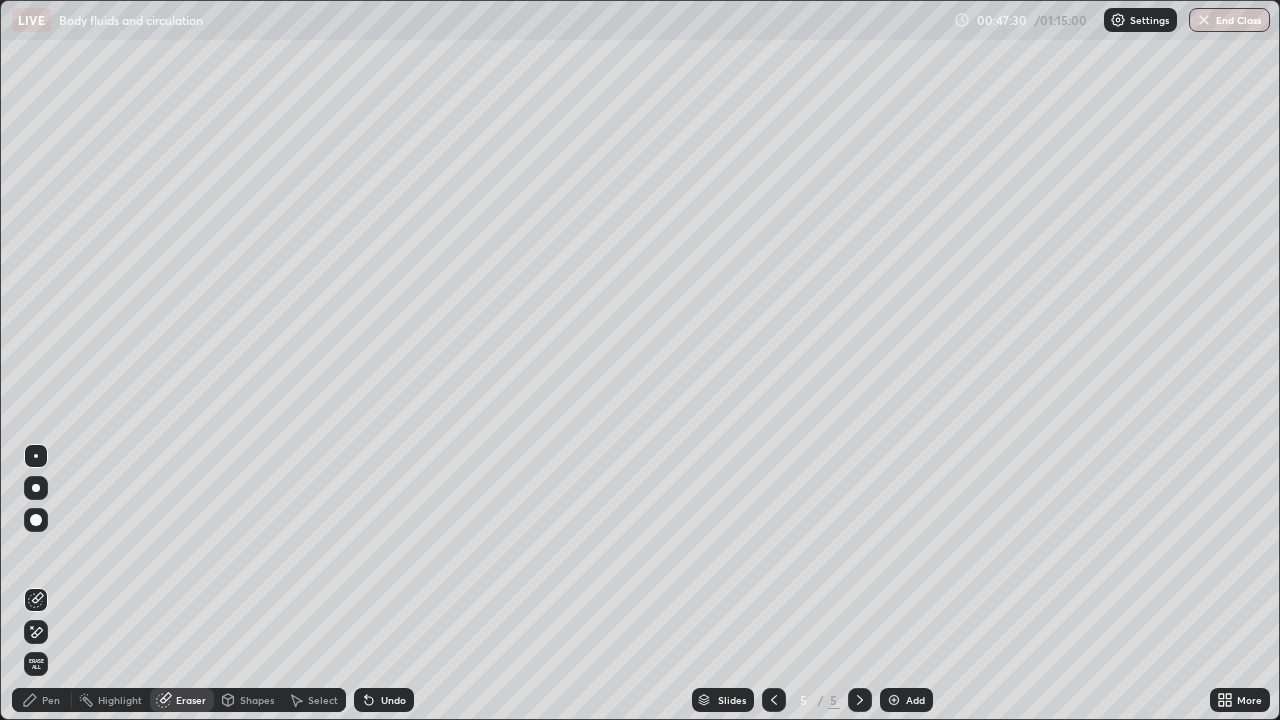 click on "Pen" at bounding box center [51, 700] 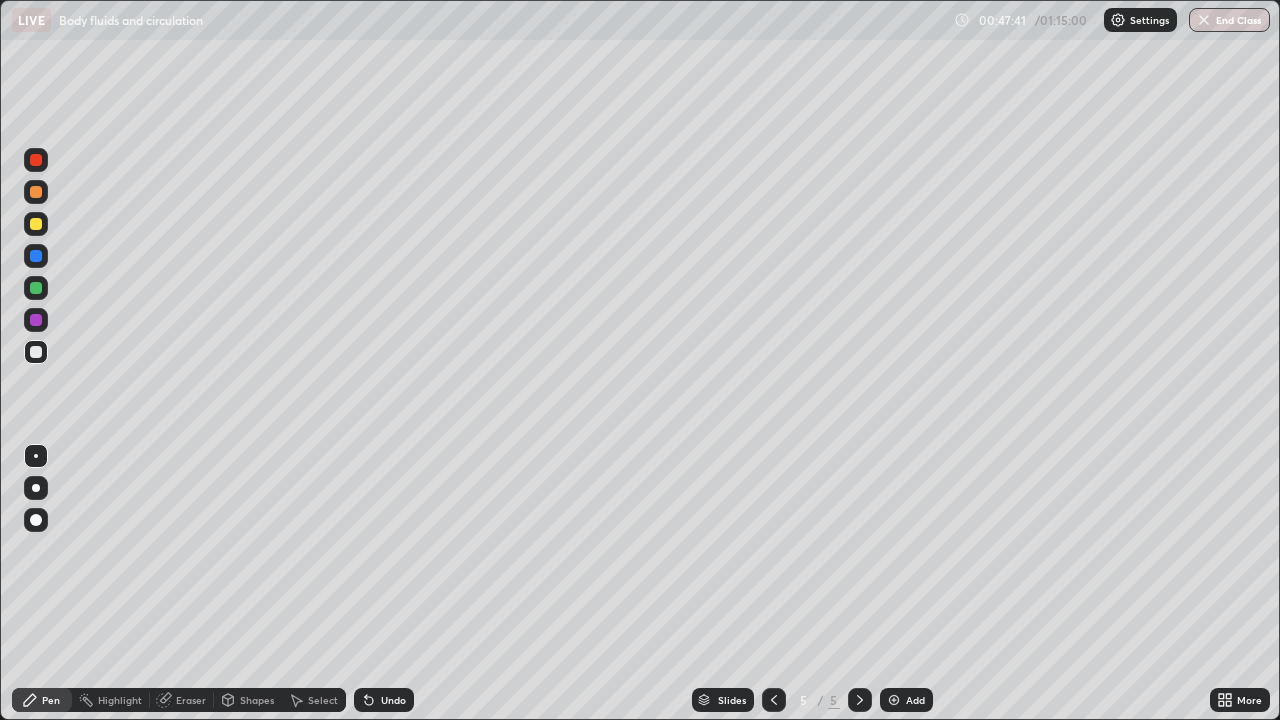 click at bounding box center [36, 256] 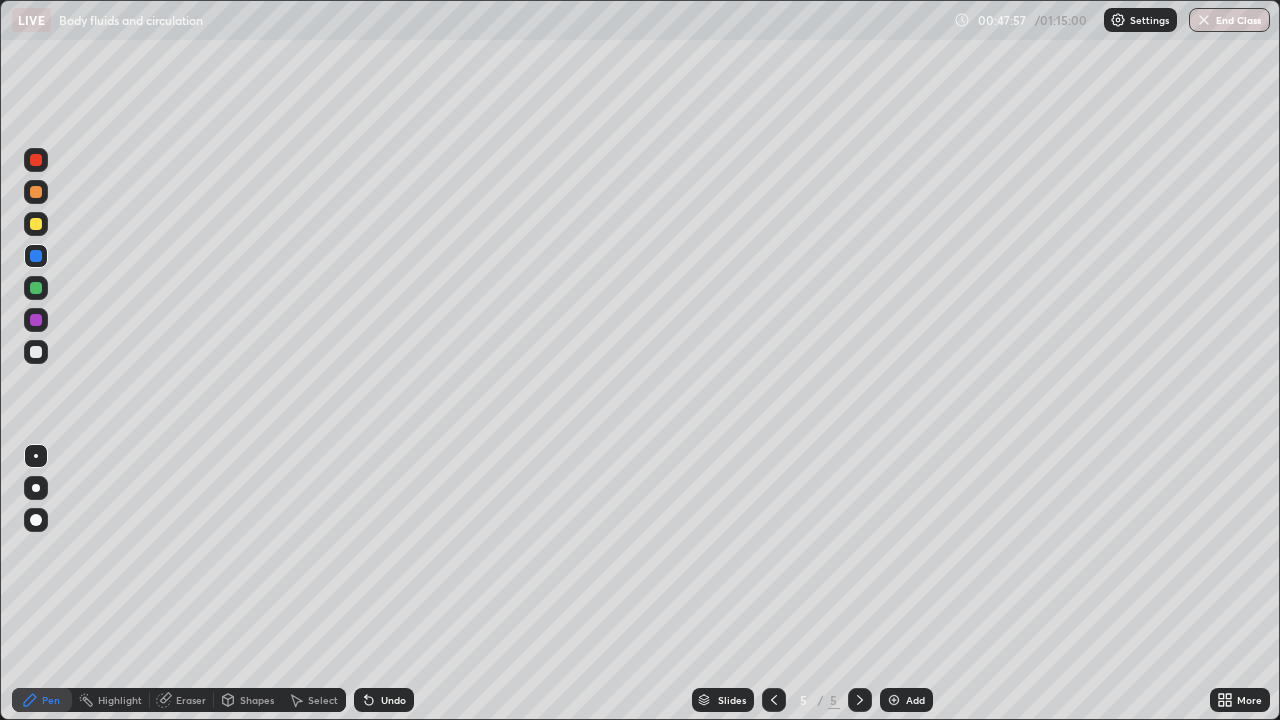 click at bounding box center (36, 160) 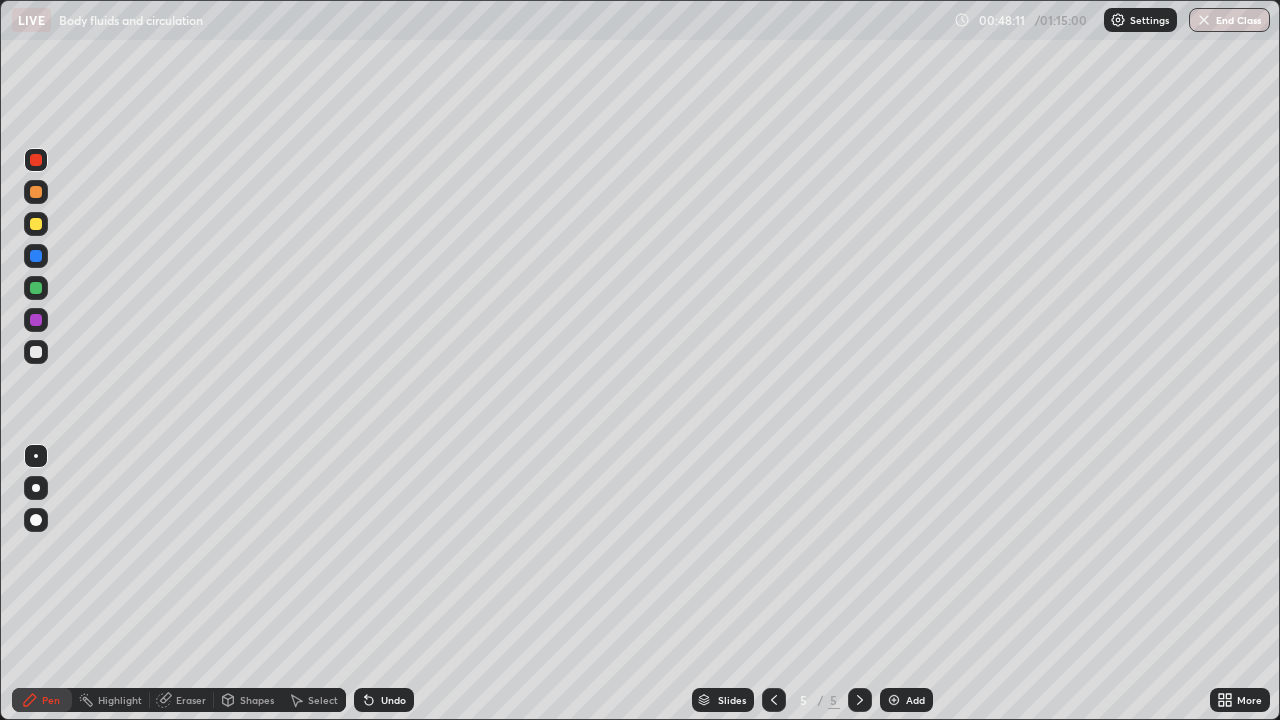 click at bounding box center [36, 352] 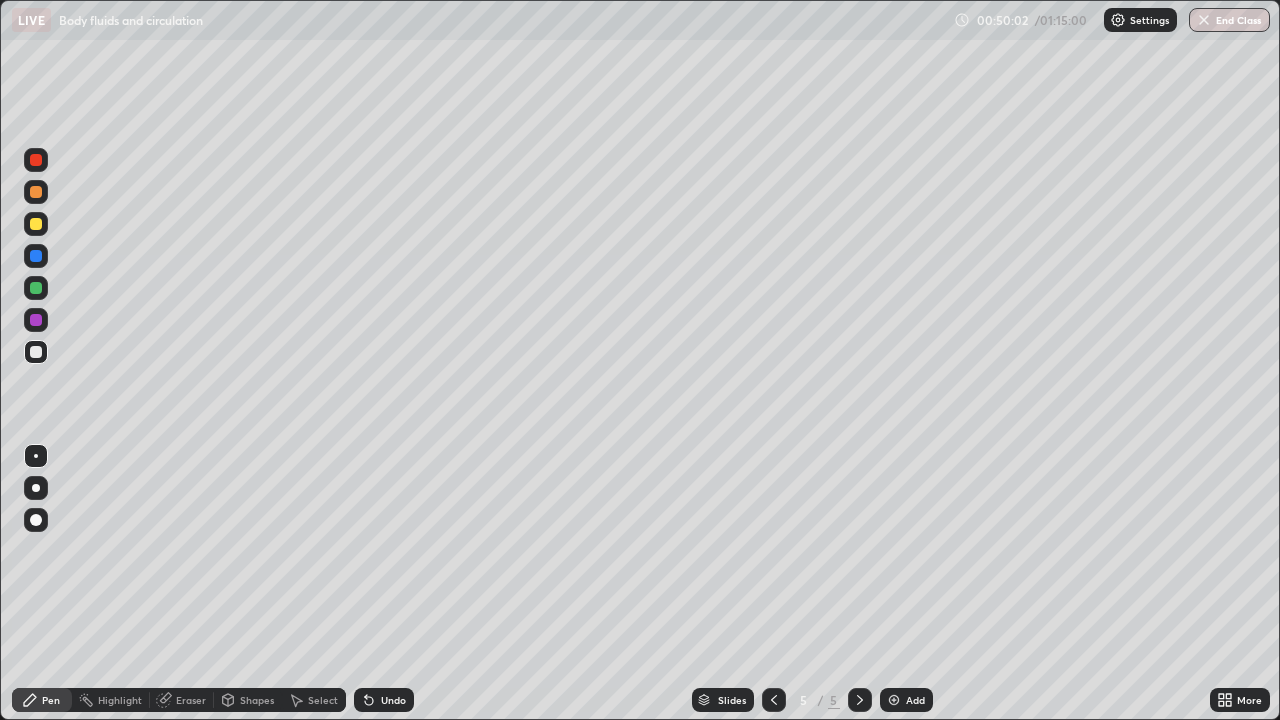 click at bounding box center (36, 160) 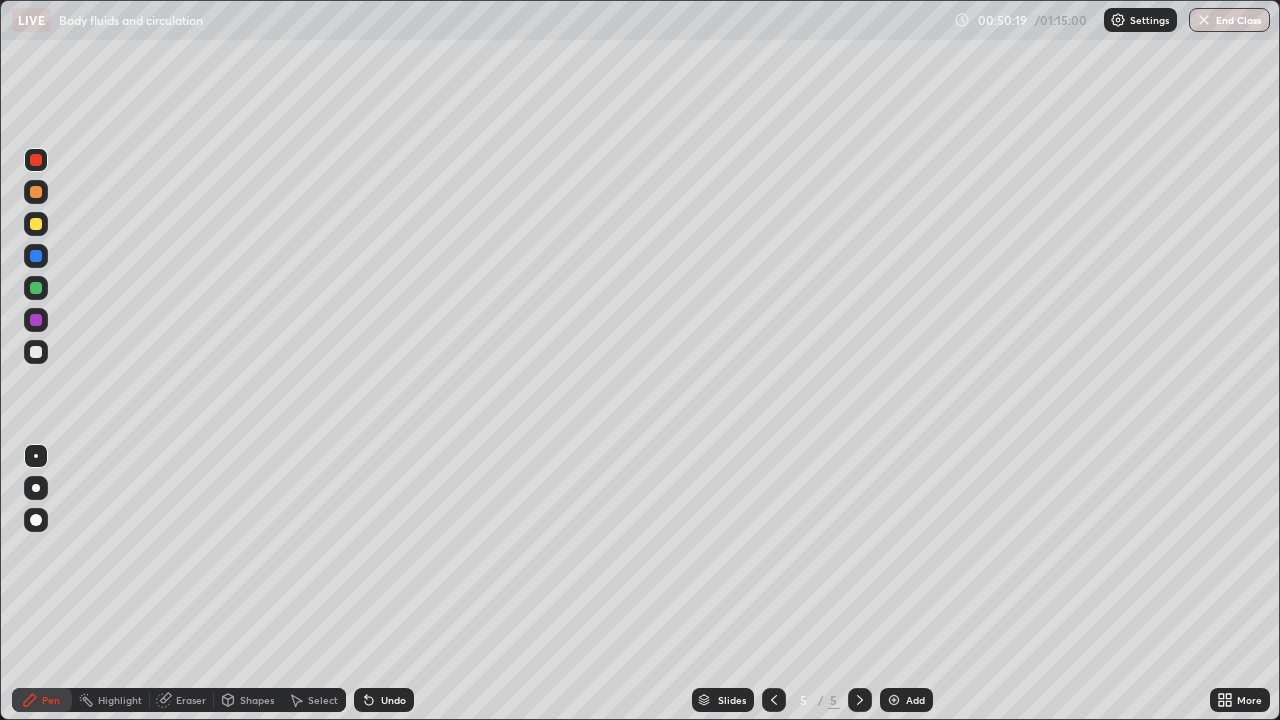 click at bounding box center (36, 352) 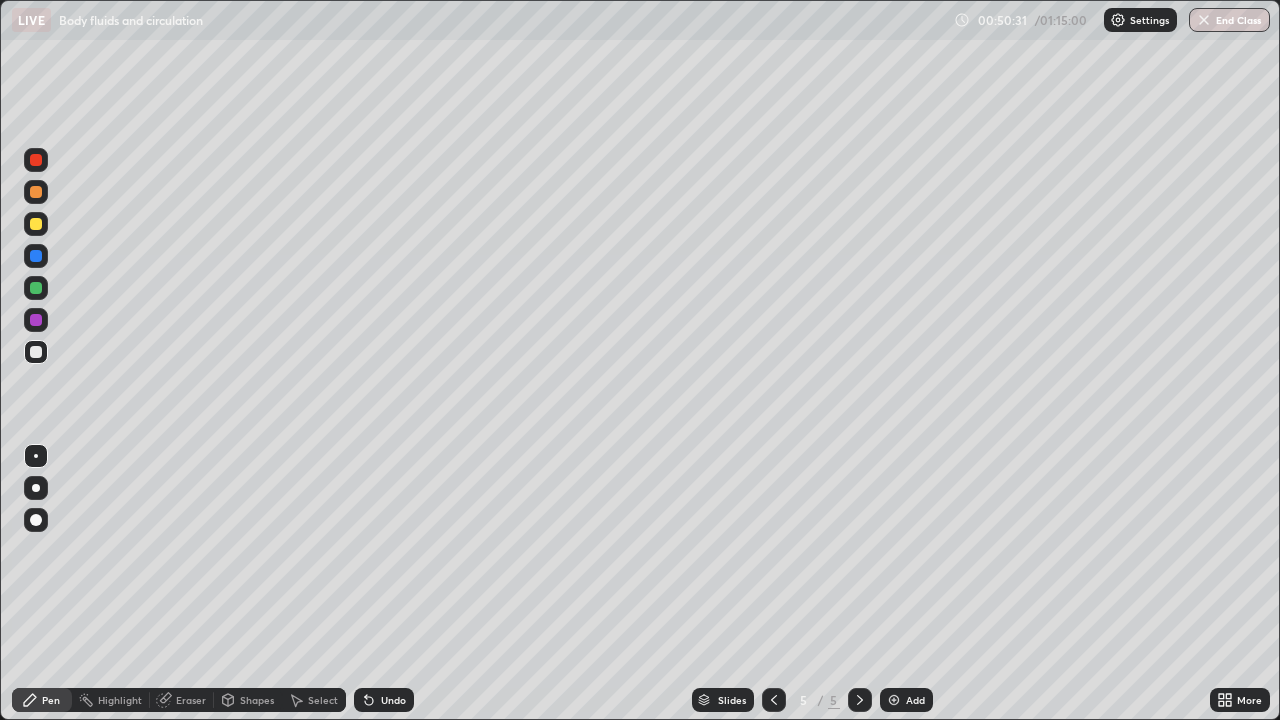 click at bounding box center [36, 160] 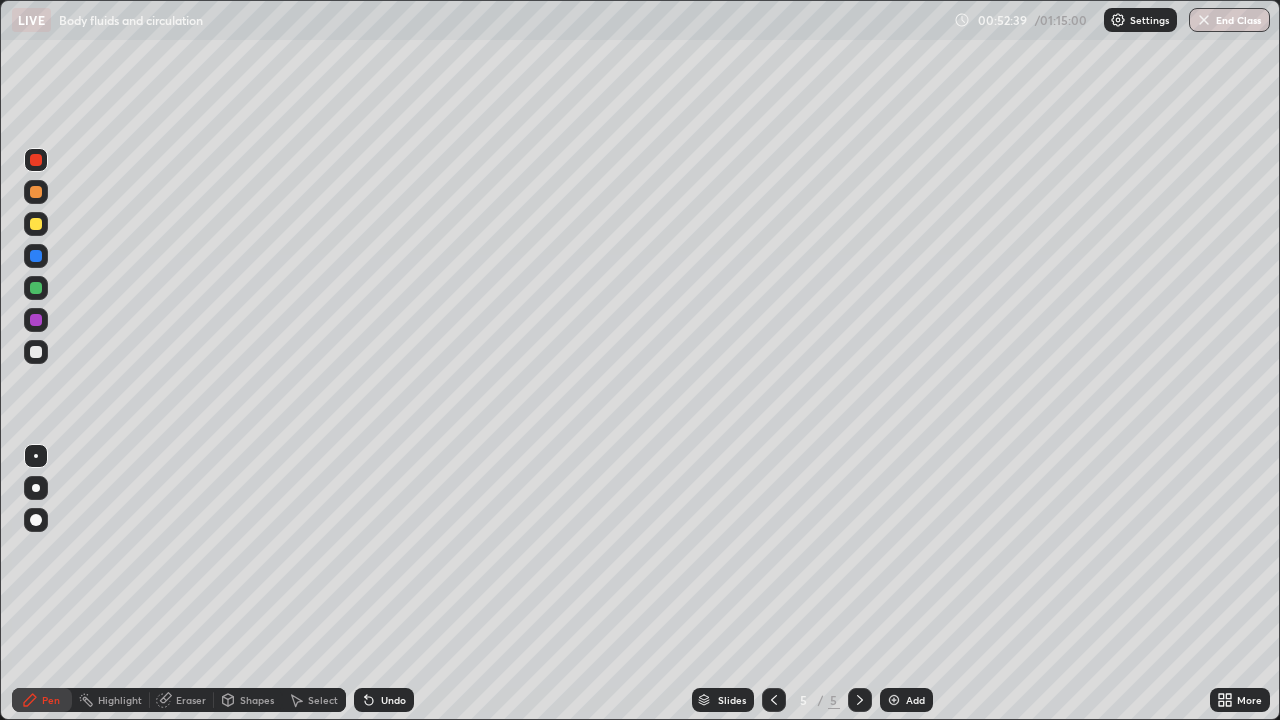 click at bounding box center (36, 352) 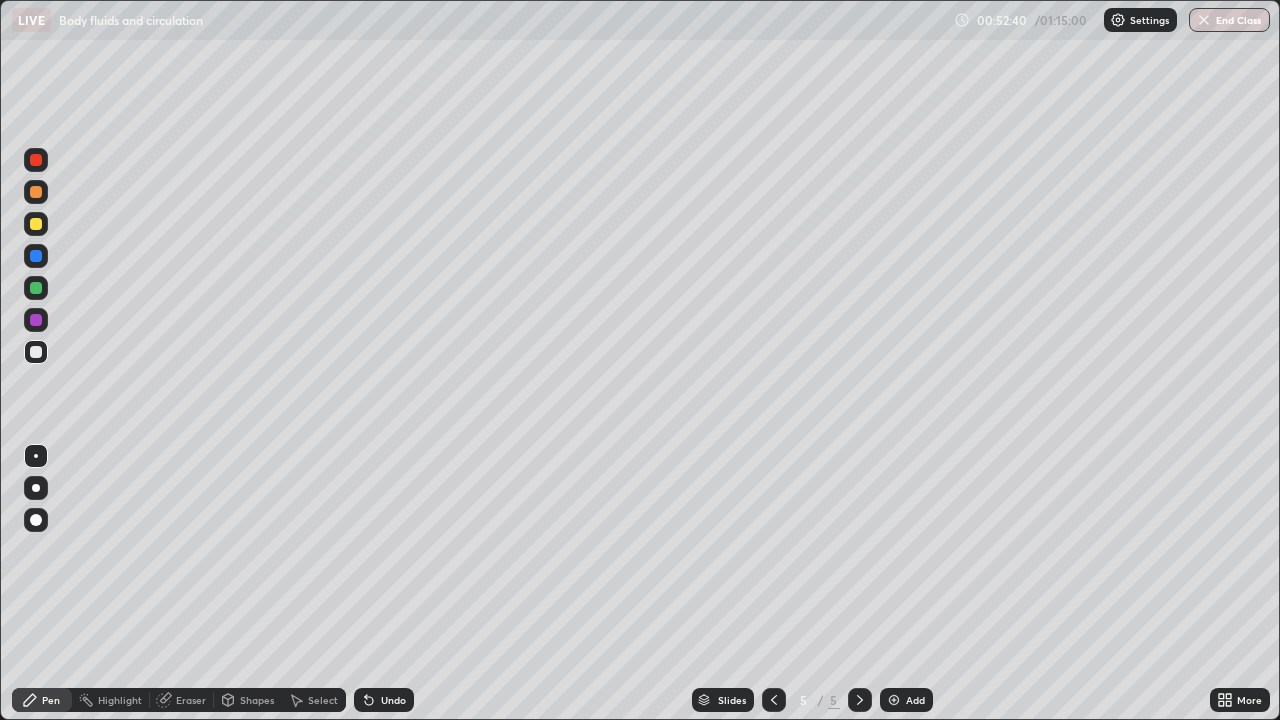 click on "Eraser" at bounding box center (182, 700) 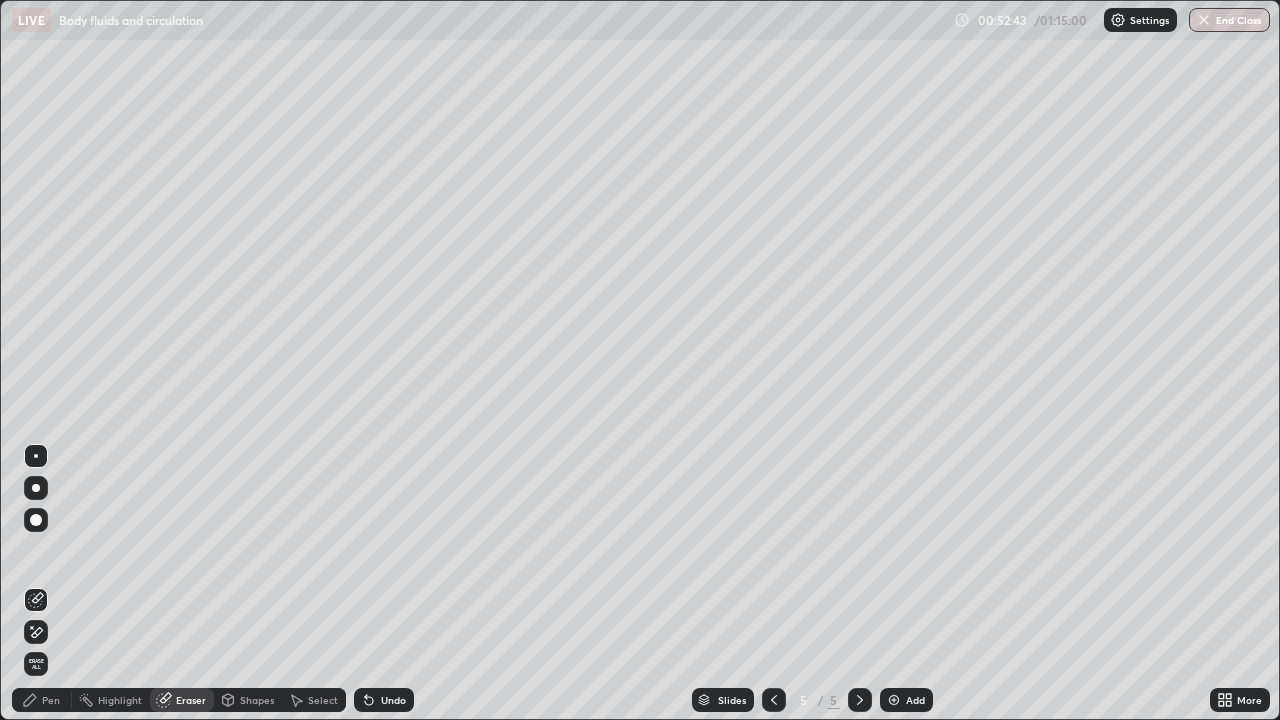 click on "Pen" at bounding box center [42, 700] 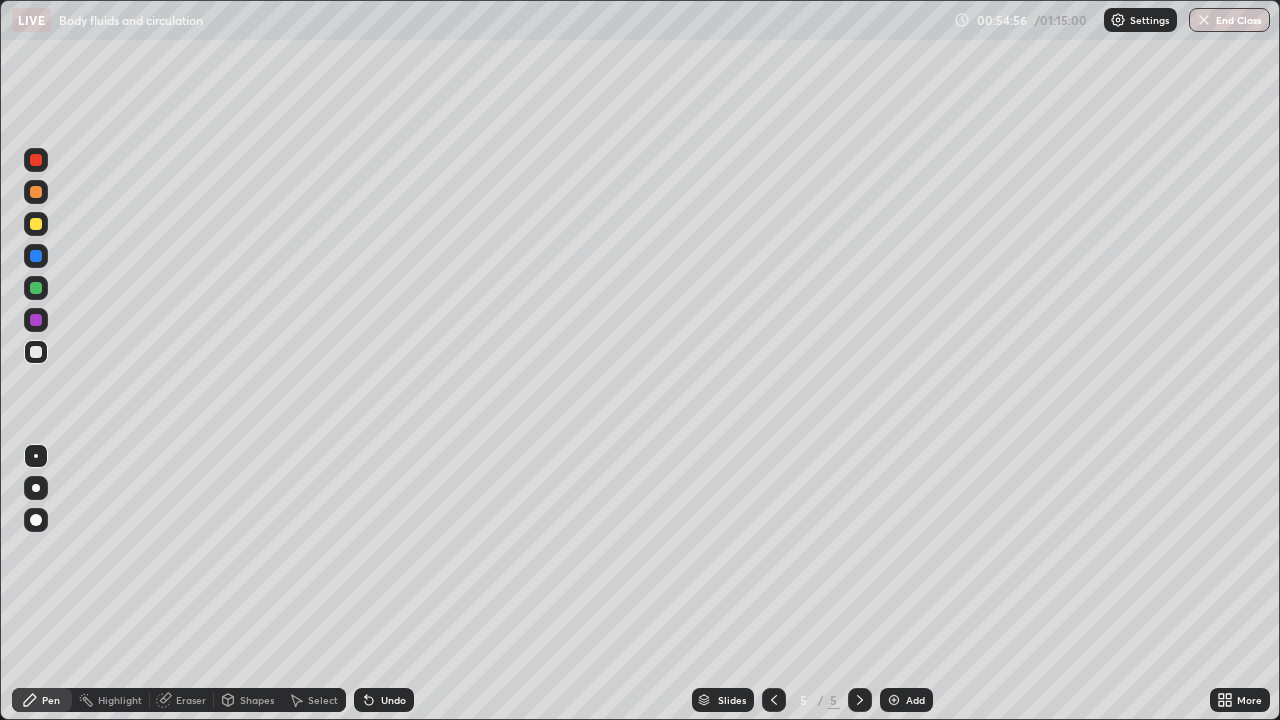 click at bounding box center [36, 288] 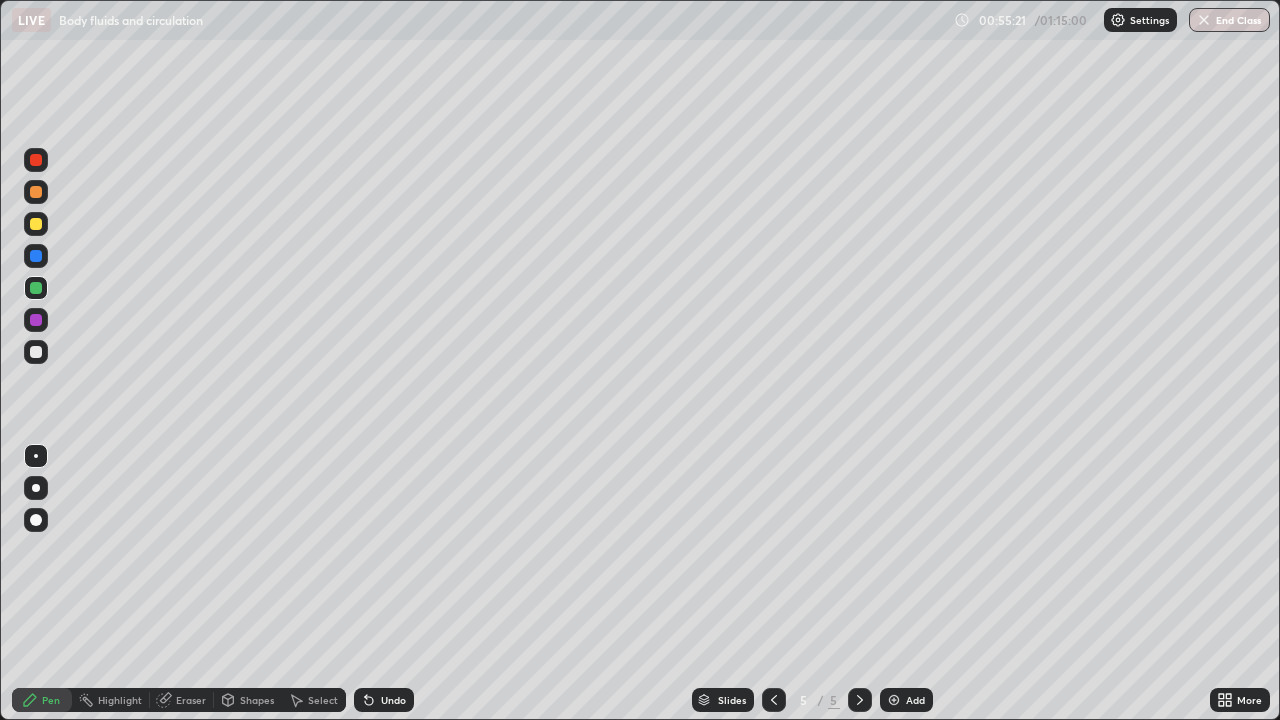 click at bounding box center [36, 352] 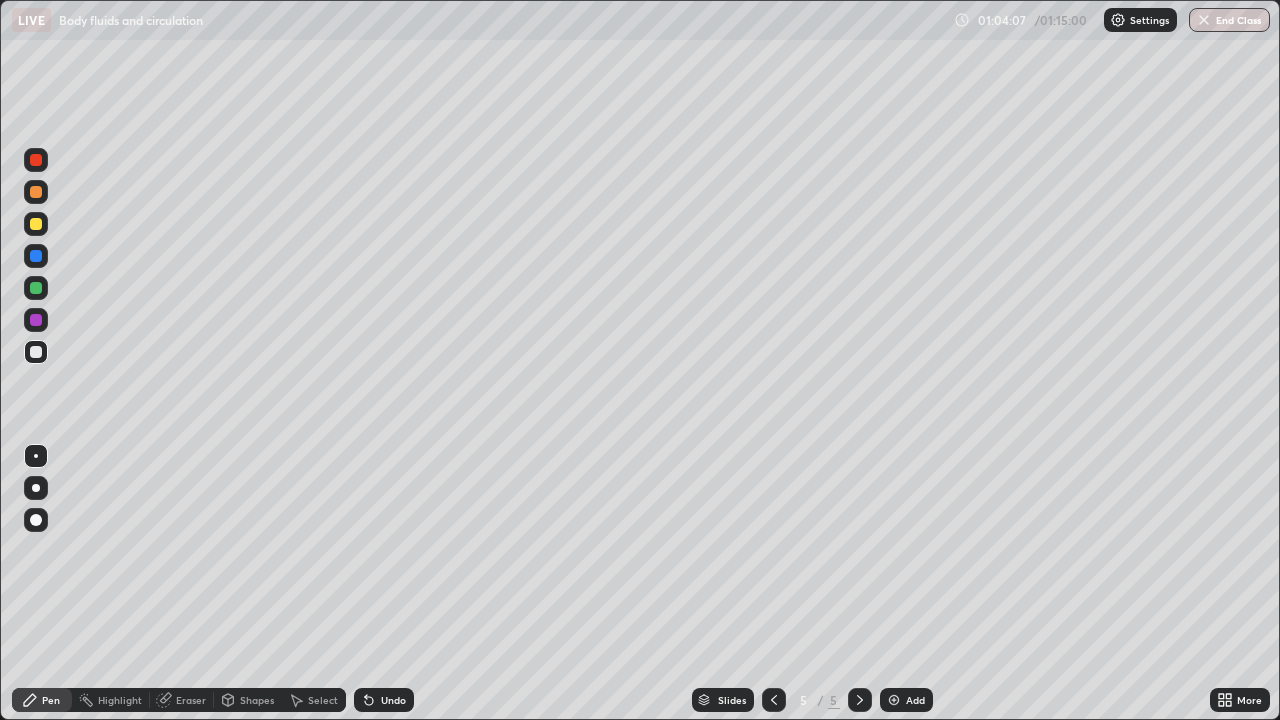 click on "Eraser" at bounding box center [191, 700] 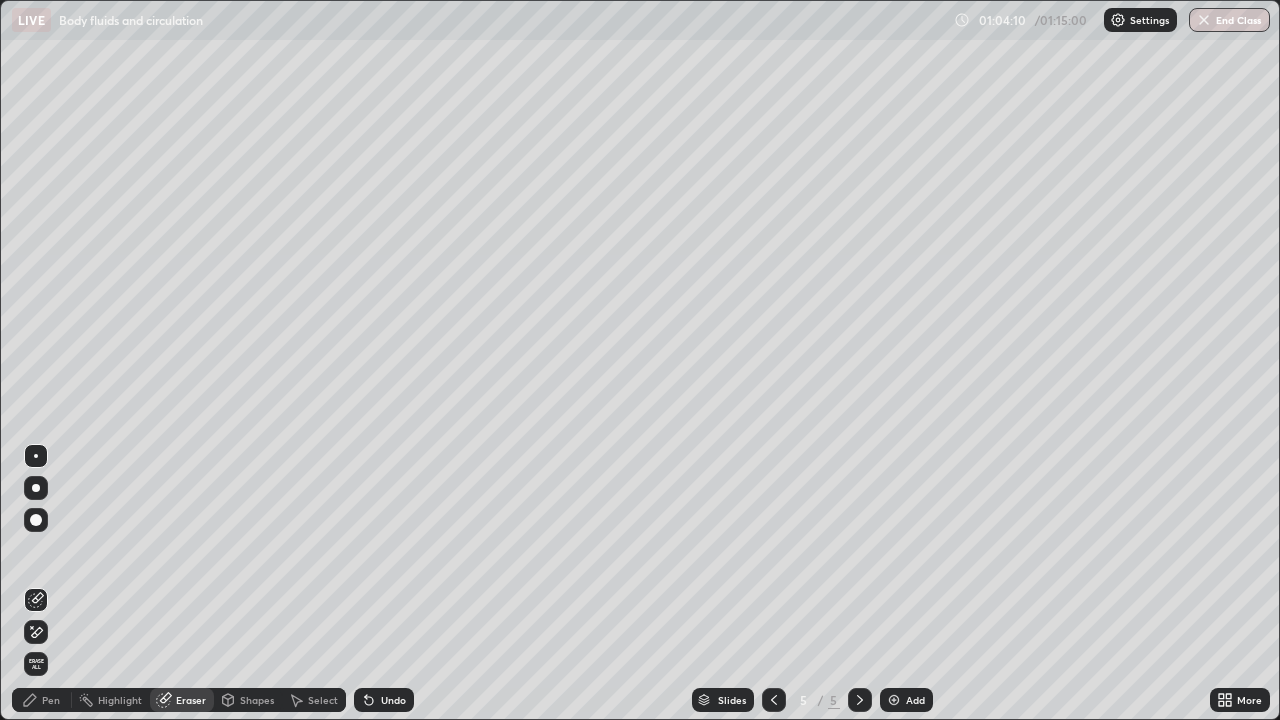 click on "Pen" at bounding box center (51, 700) 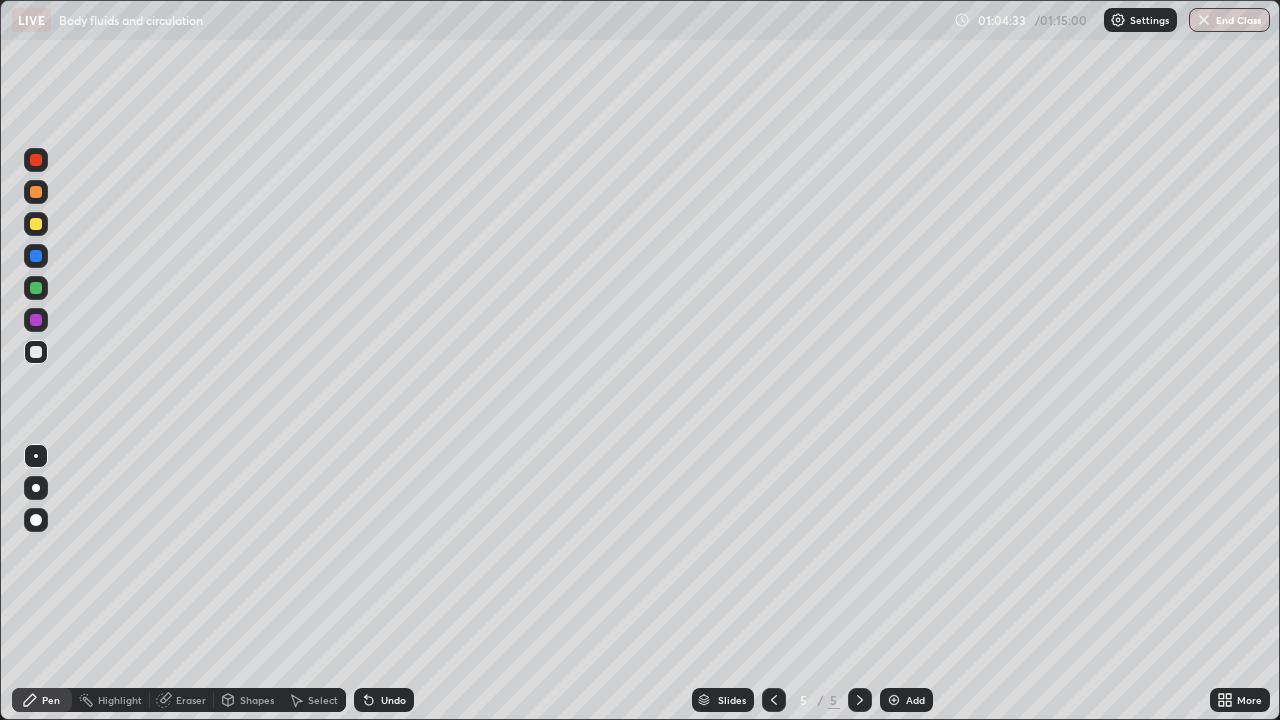 click at bounding box center (36, 256) 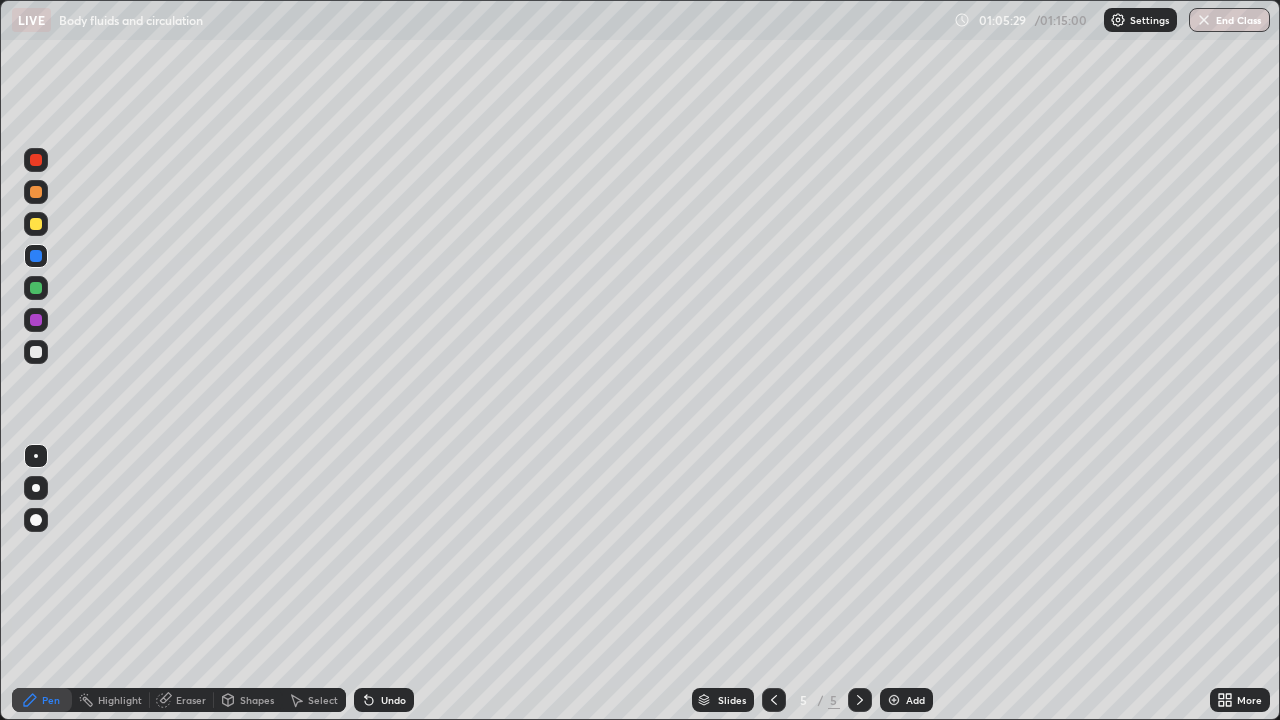 click at bounding box center [36, 160] 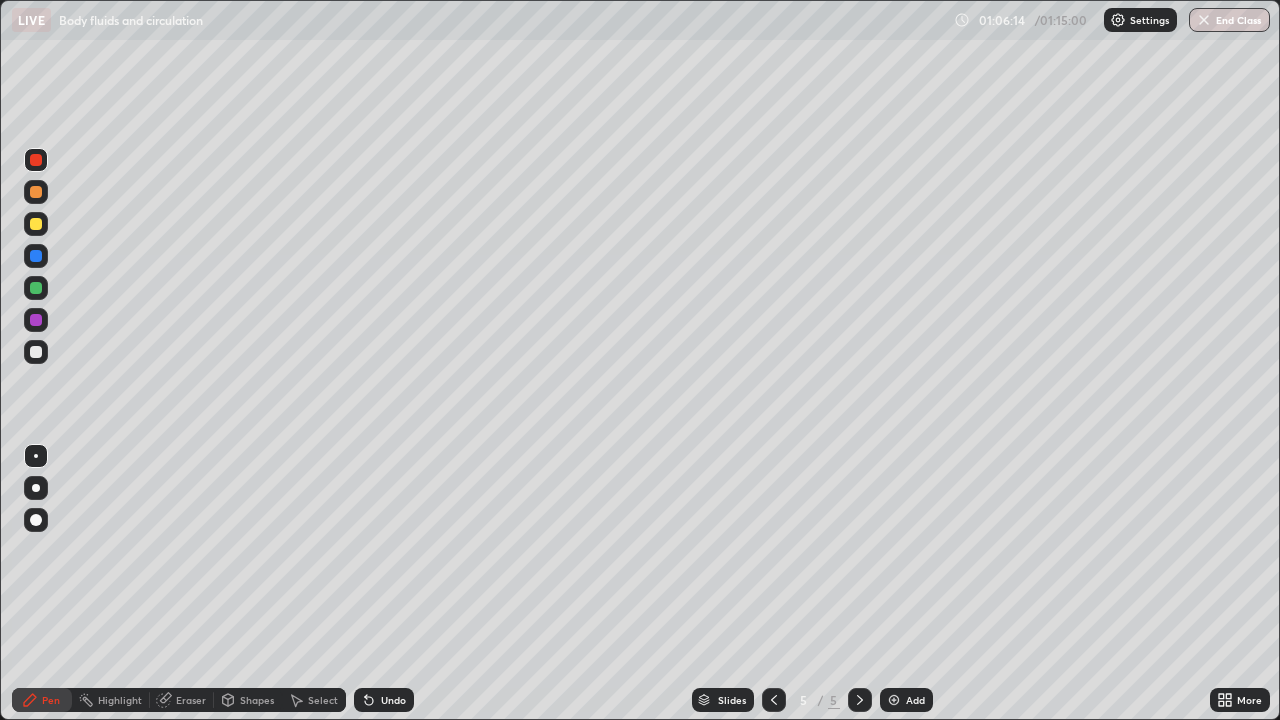click at bounding box center (36, 352) 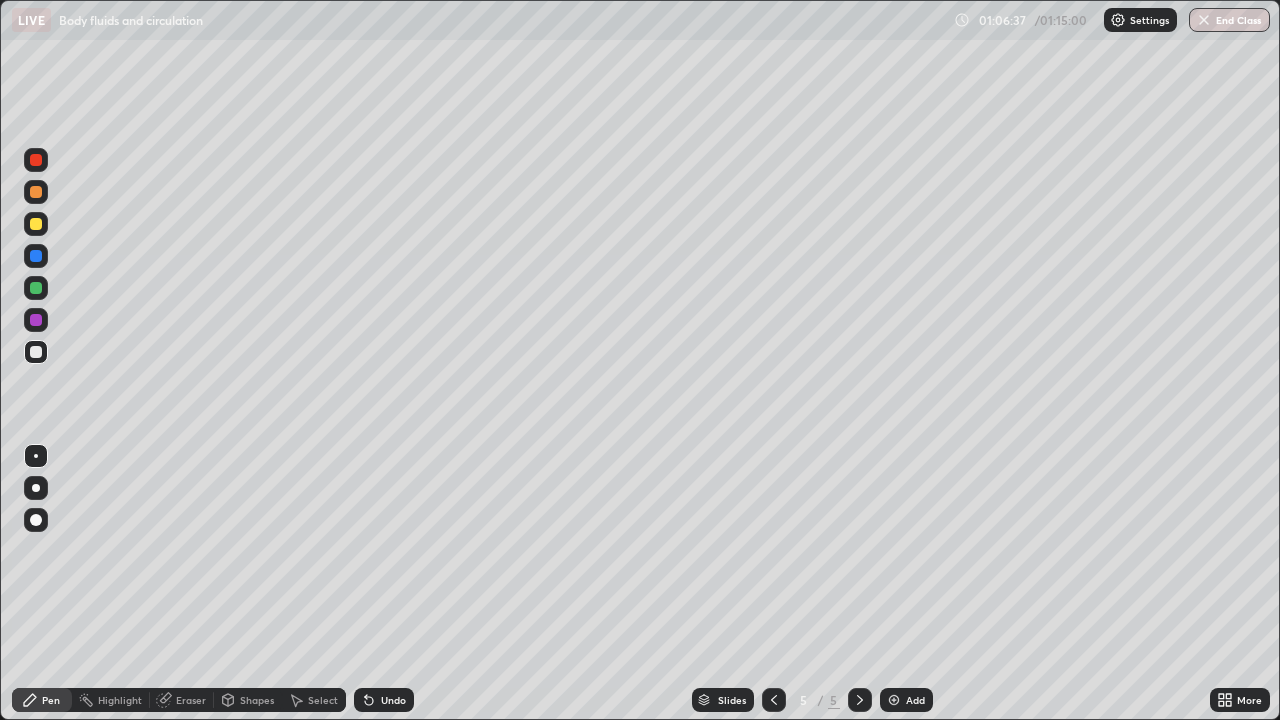 click on "Eraser" at bounding box center (182, 700) 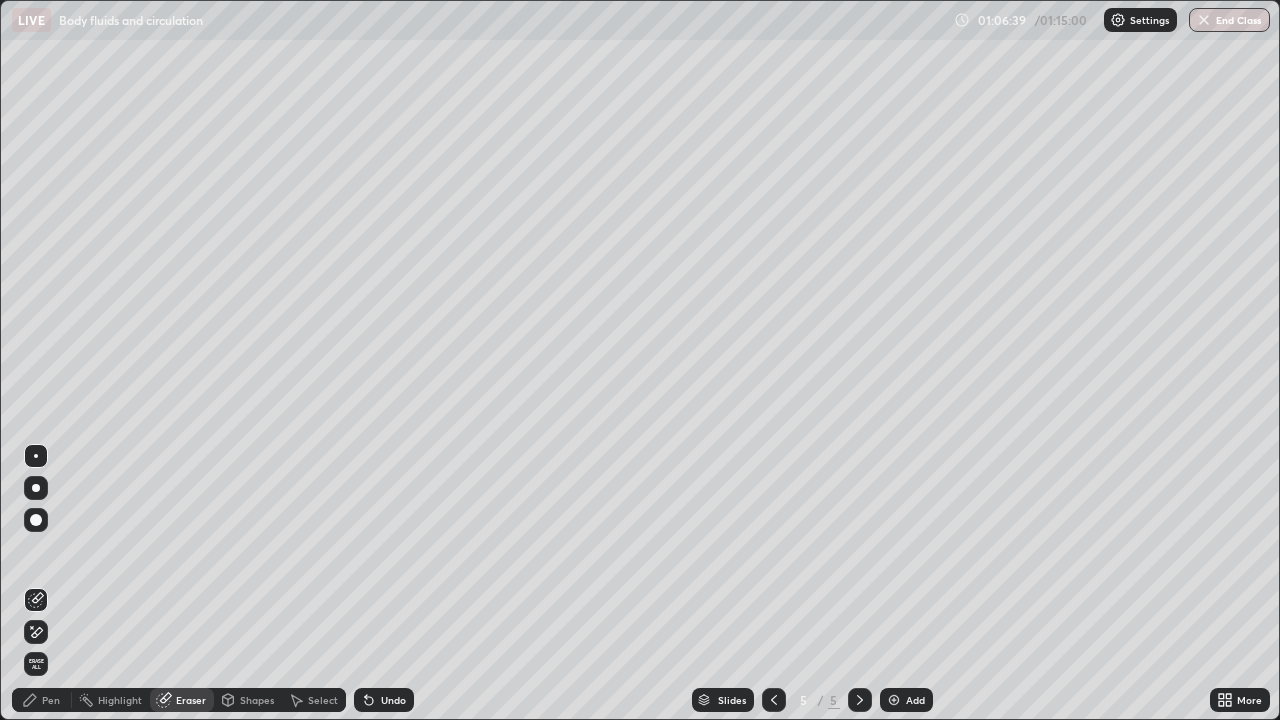click on "Pen" at bounding box center (51, 700) 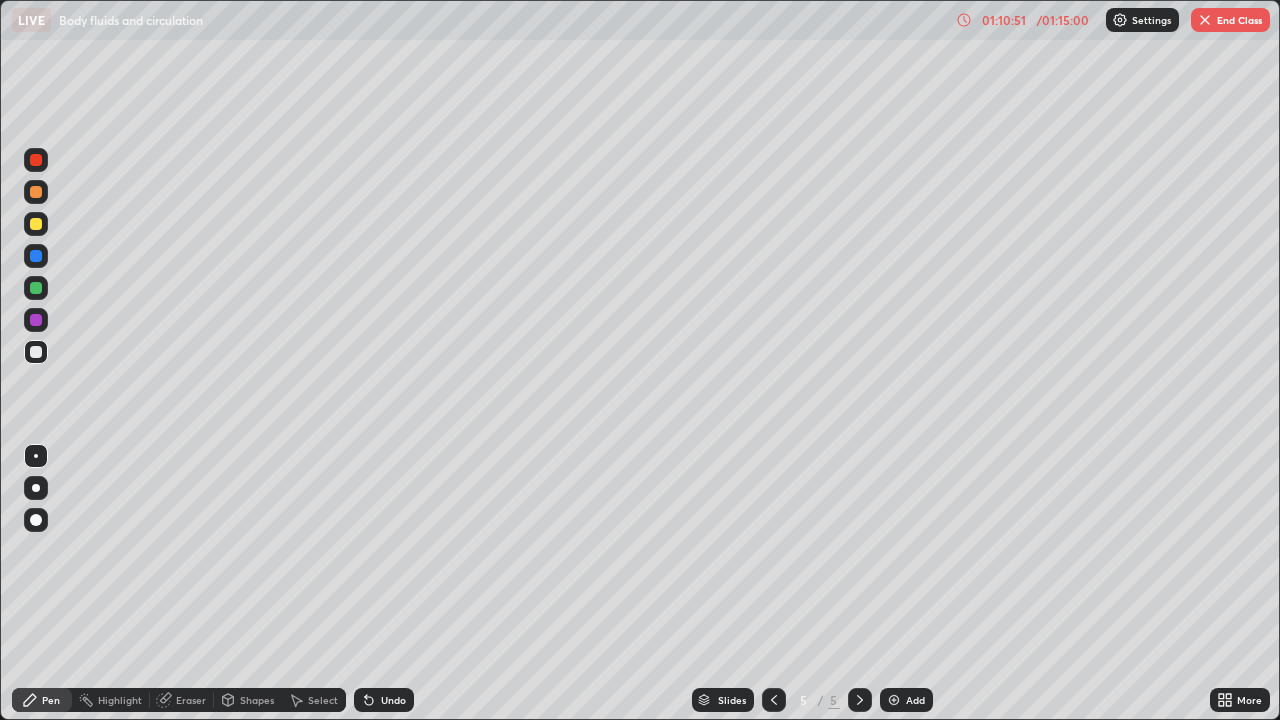 click at bounding box center [1205, 20] 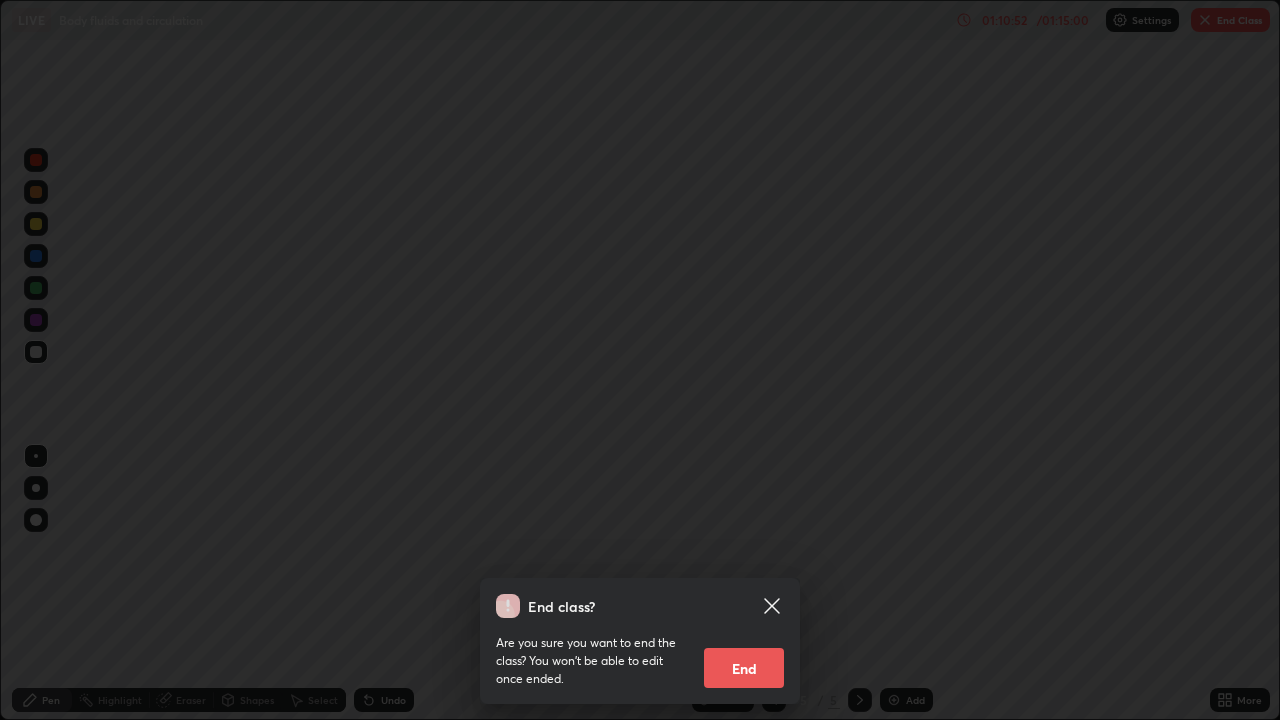 click on "End" at bounding box center (744, 668) 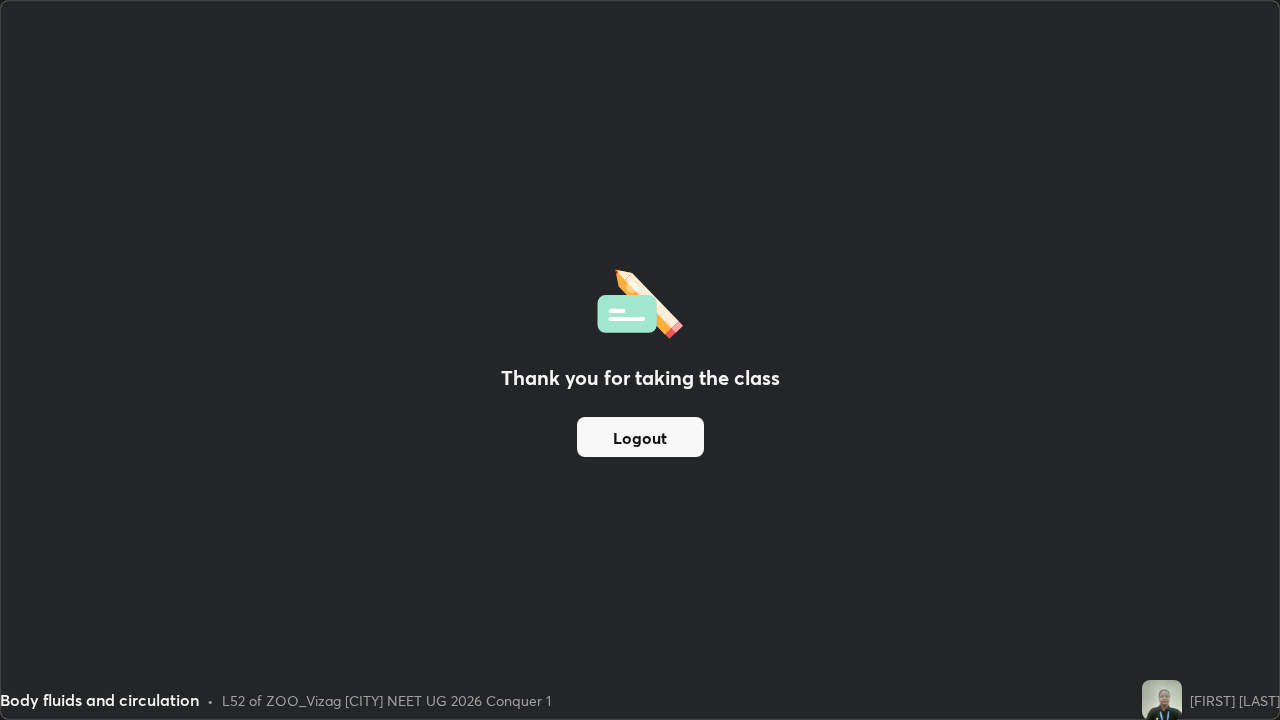 click on "Logout" at bounding box center (640, 437) 